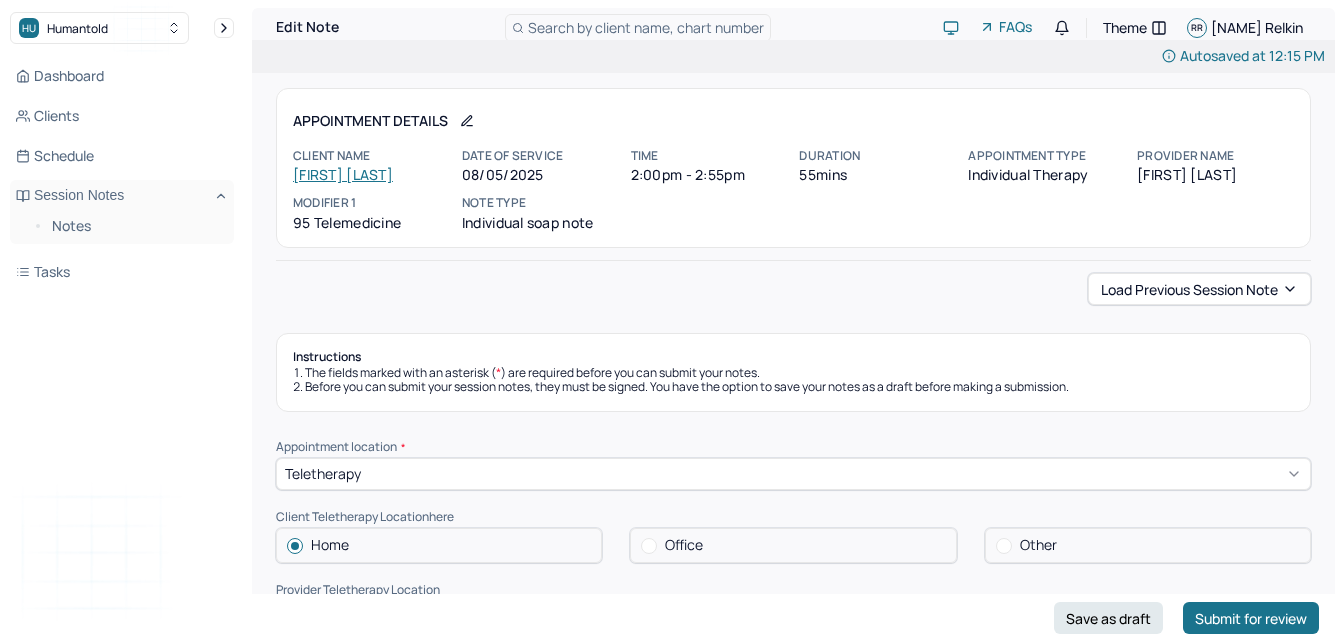 scroll, scrollTop: 464, scrollLeft: 0, axis: vertical 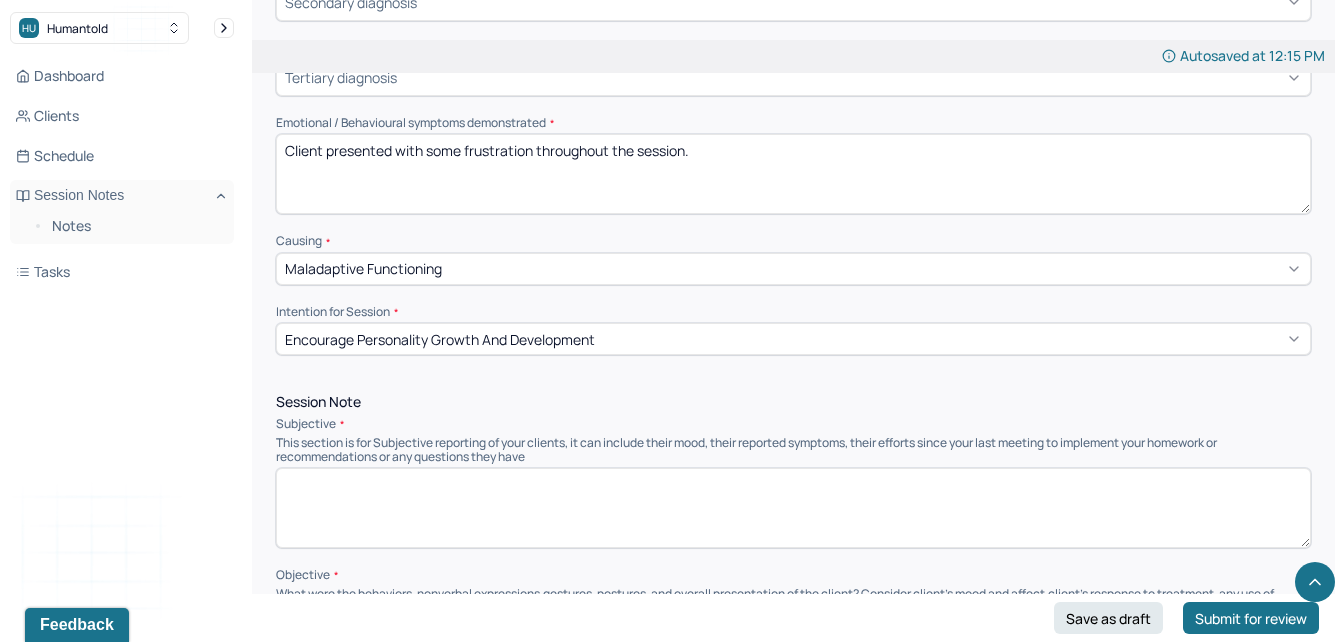 click on "Client presented with some frustration throughout the session." at bounding box center [793, 174] 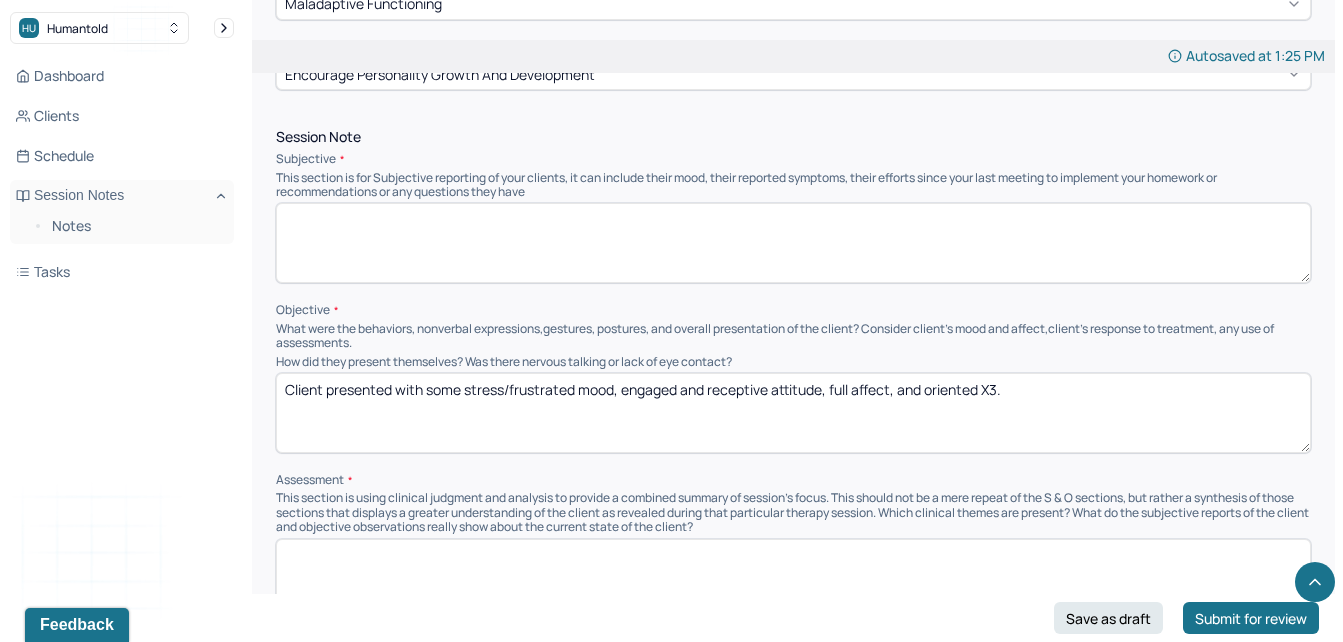 scroll, scrollTop: 1115, scrollLeft: 0, axis: vertical 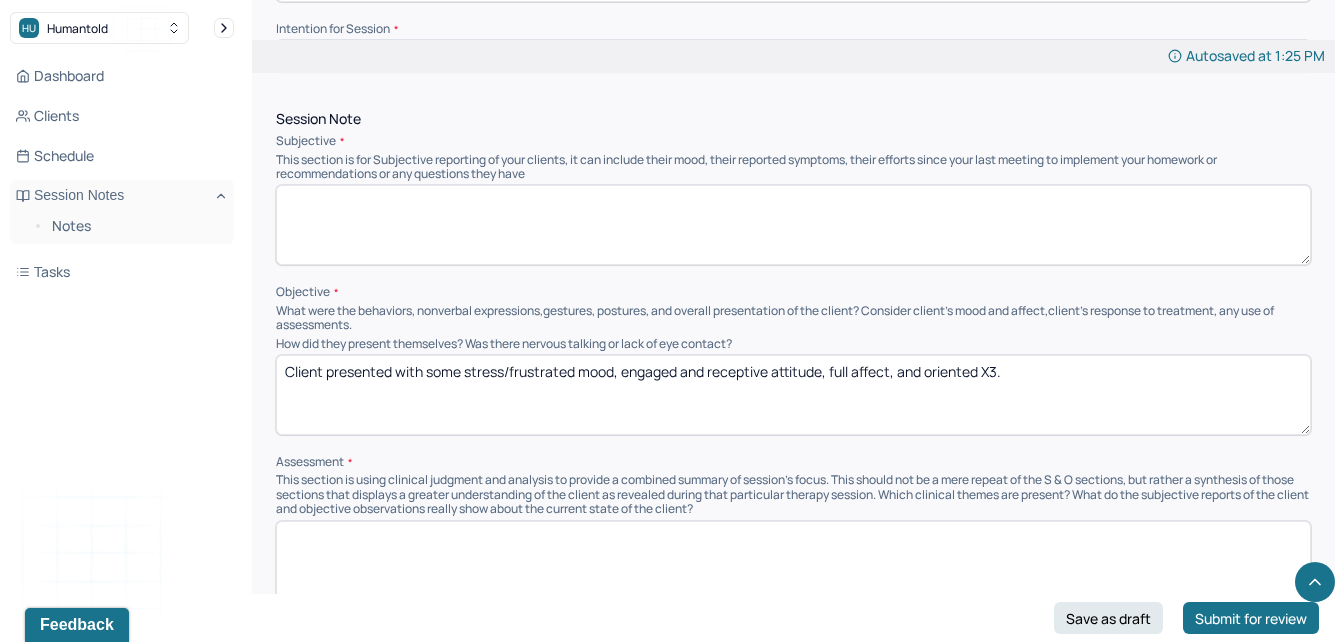 type on "[CLIENT] presented with some frustration and stress throughout the session." 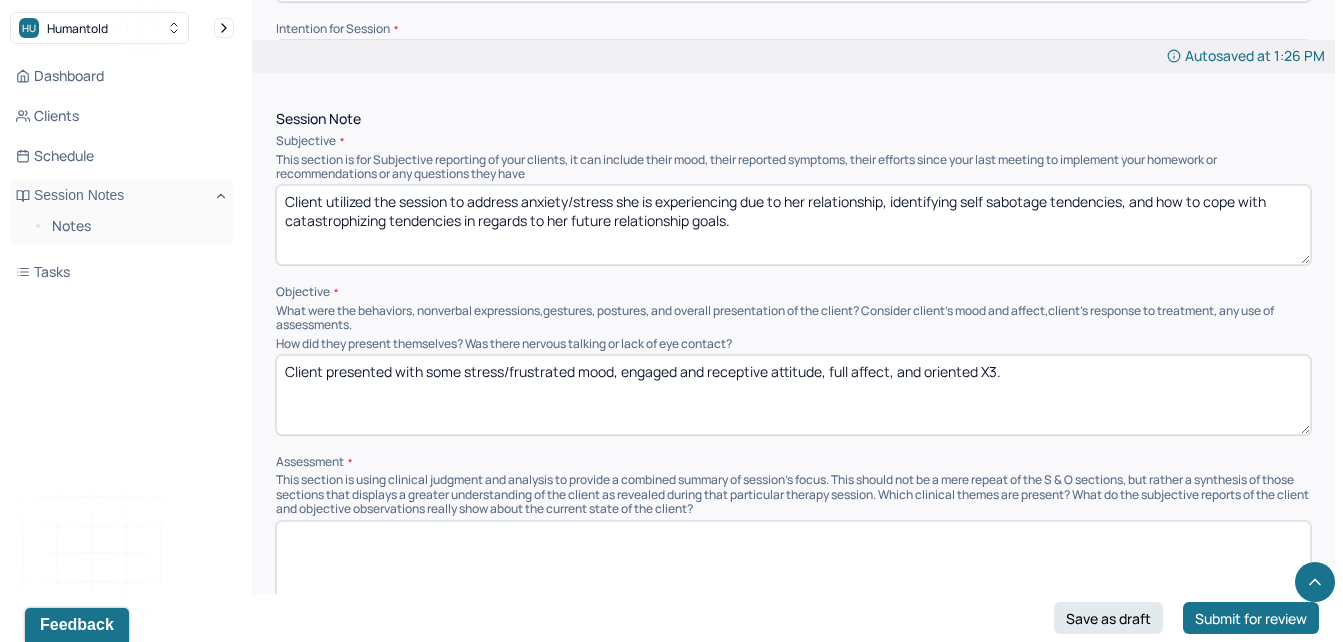 type on "Client utilized the session to address anxiety/stress she is experiencing due to her relationship, identifying self sabotage tendencies, and how to cope with catastrophizing tendencies in regards to her future relationship goals." 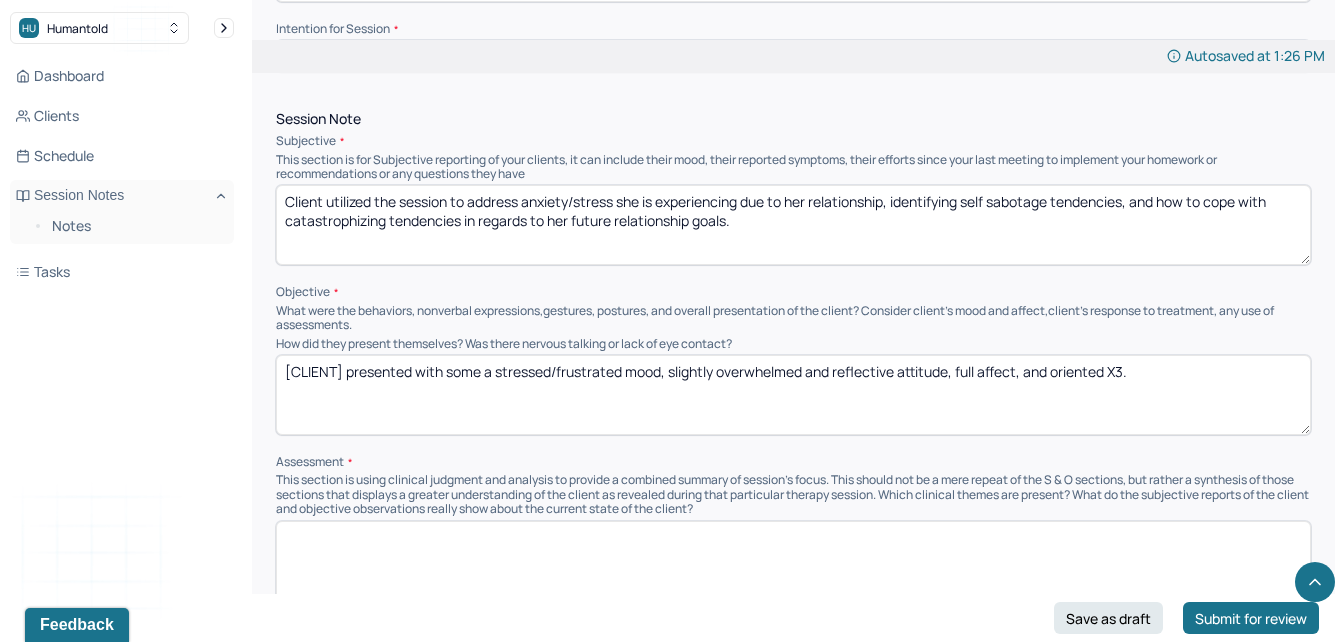 click on "[CLIENT] presented with some a stressed/frustrated mood, slightly overwhelmed and reflective attitude, full affect, and oriented X3." at bounding box center (793, 395) 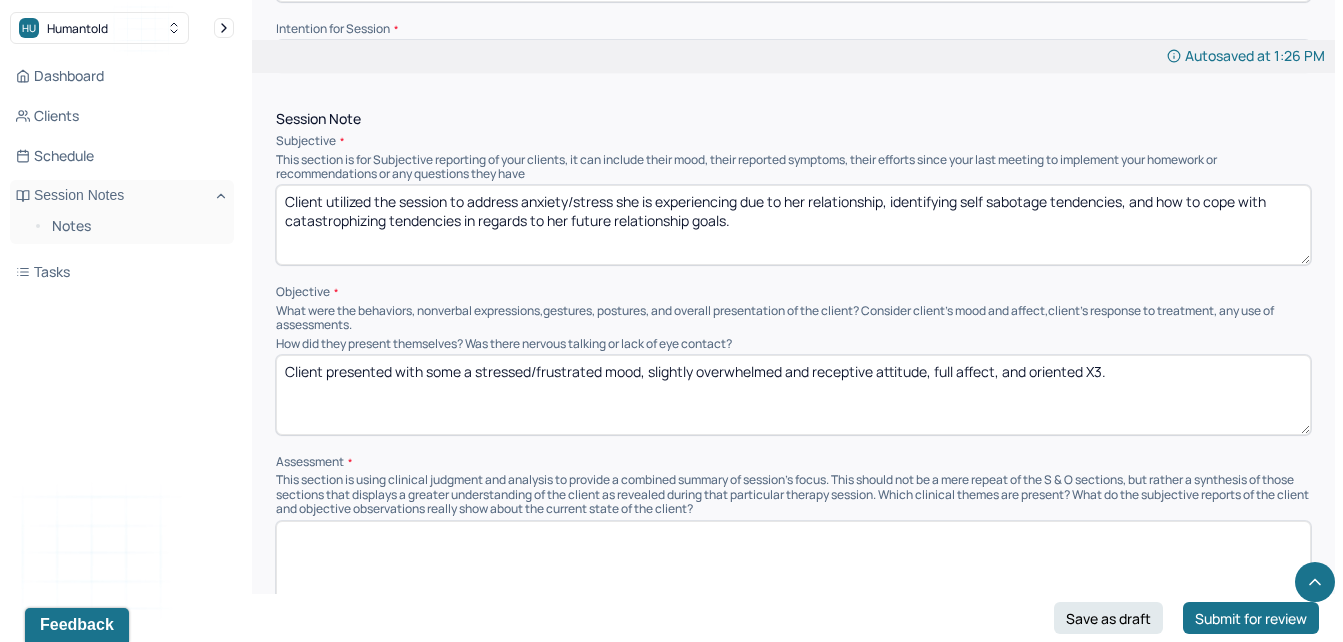 click on "Client presented with some a stressed/frustrated mood, slightly overwhelmed and receptive attitude, full affect, and oriented X3." at bounding box center (793, 395) 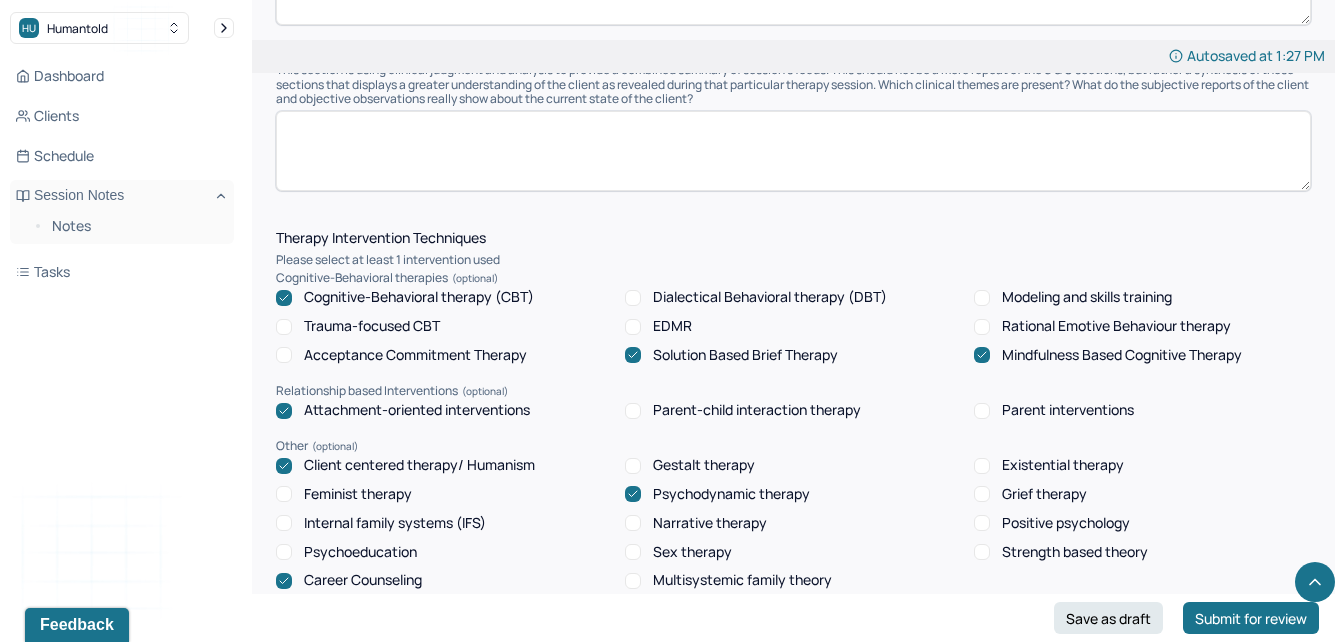 scroll, scrollTop: 1531, scrollLeft: 0, axis: vertical 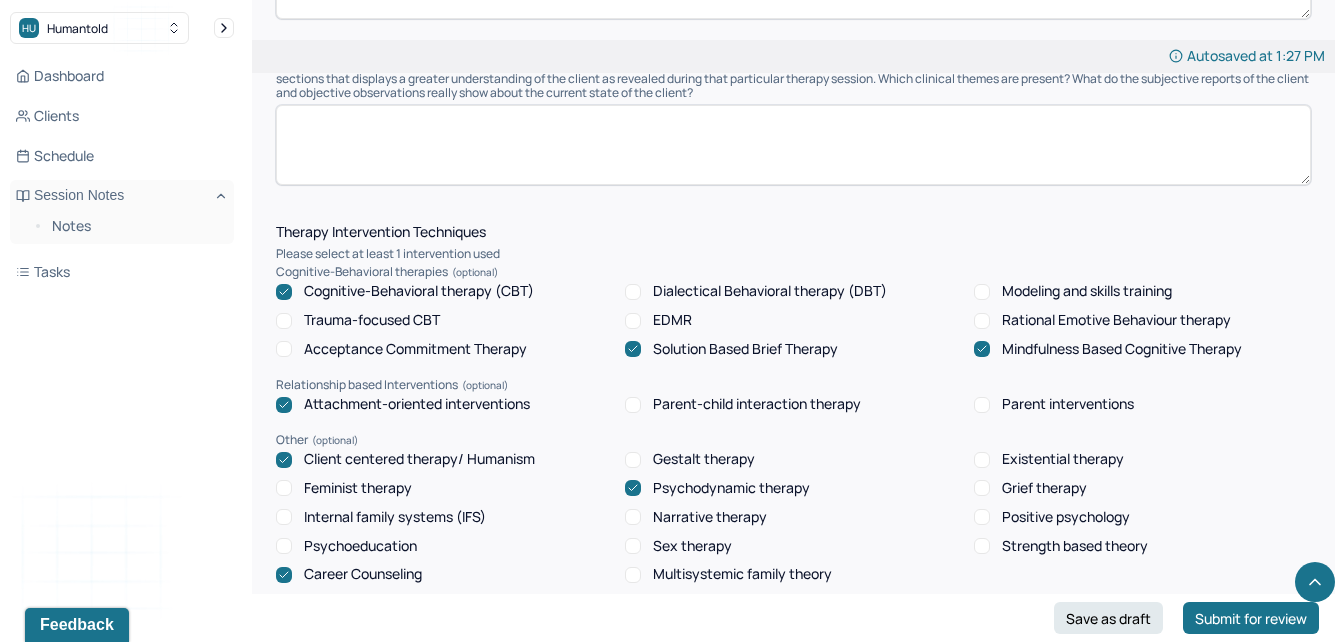 type on "Client presented with some a stressed/frustrated mood, slightly overwhelmed and receptive attitude, congruent affect, and oriented X3." 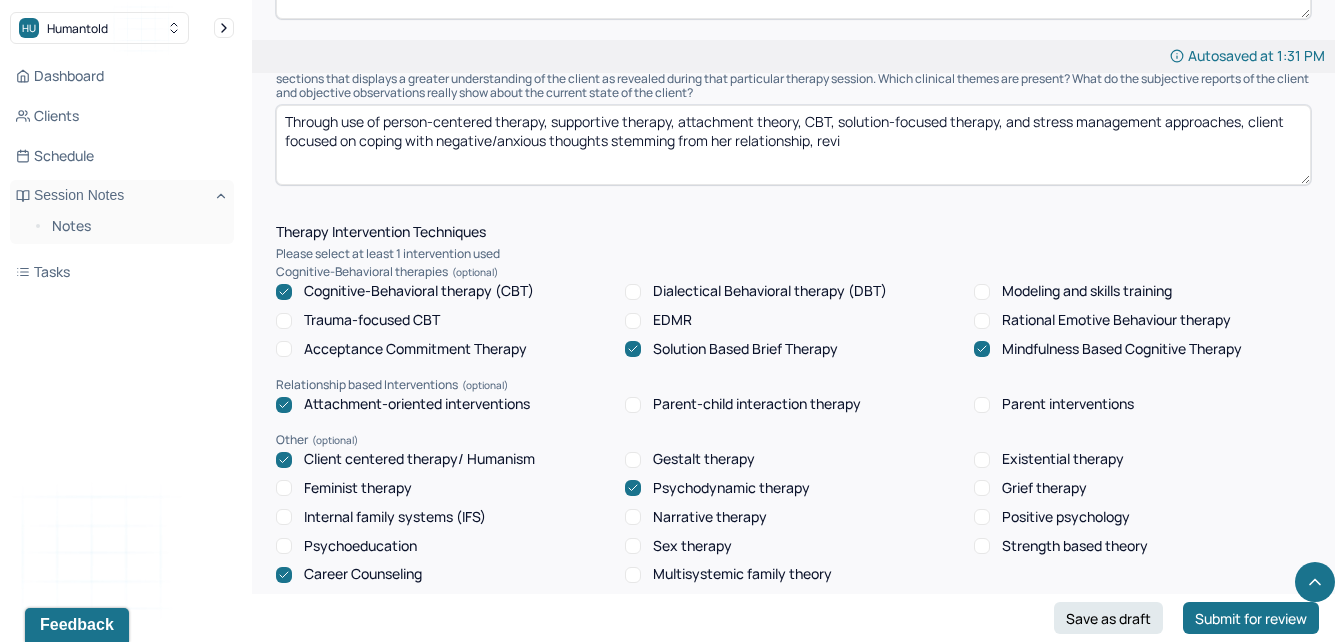 click on "Through use of person-centered therapy, supportive therapy, attachment theory, CBT, solution-focused therapy, and stress management approaches, client focused on coping with negative/anxious thoughts stemming from her relationship, review" at bounding box center (793, 145) 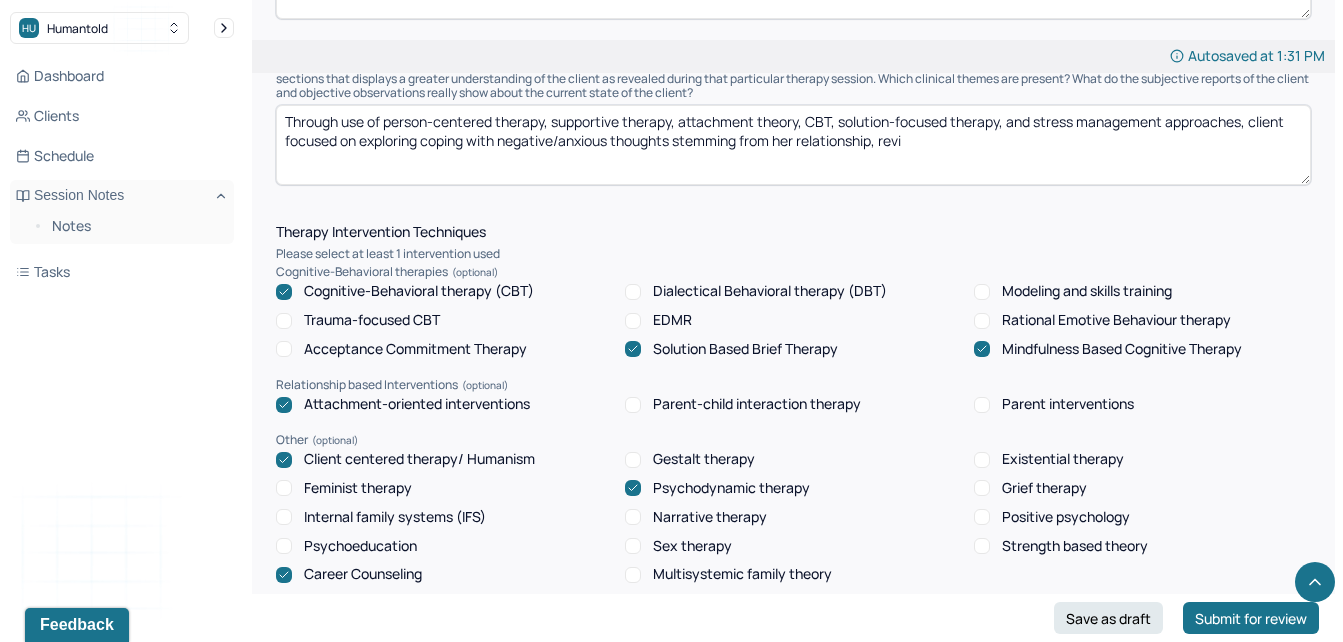 click on "Through use of person-centered therapy, supportive therapy, attachment theory, CBT, solution-focused therapy, and stress management approaches, client focused on exploring coping with negative/anxious thoughts stemming from her relationship, revi" at bounding box center (793, 145) 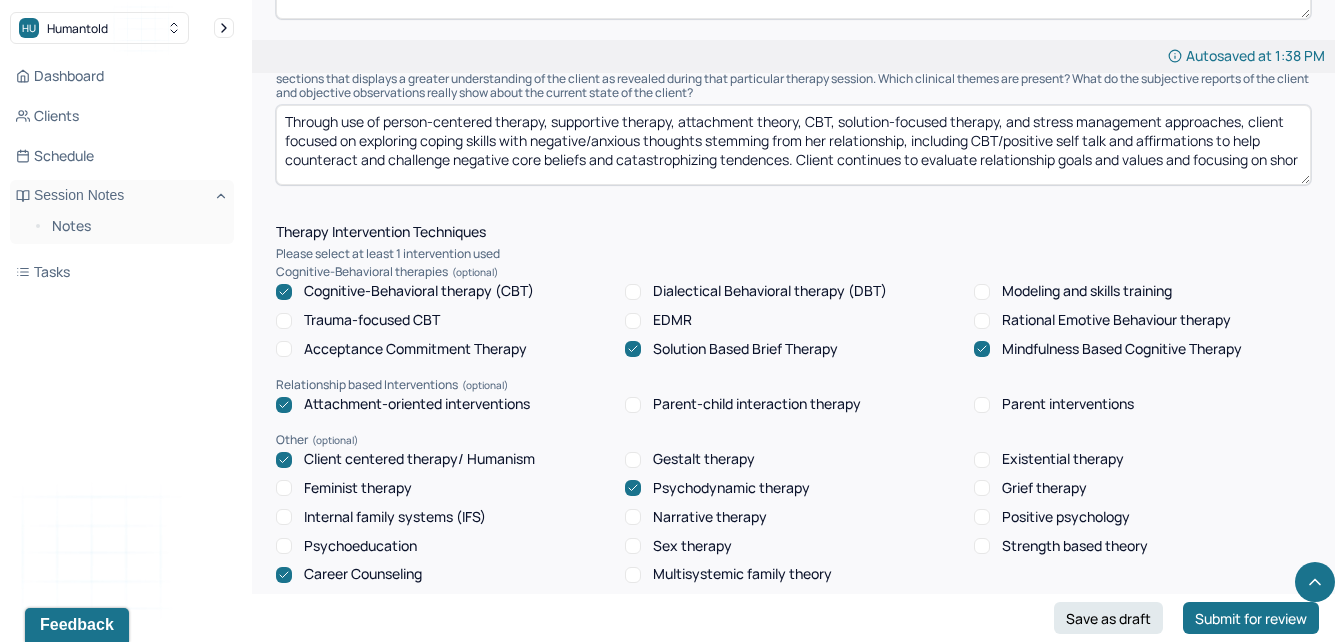 scroll, scrollTop: 4, scrollLeft: 0, axis: vertical 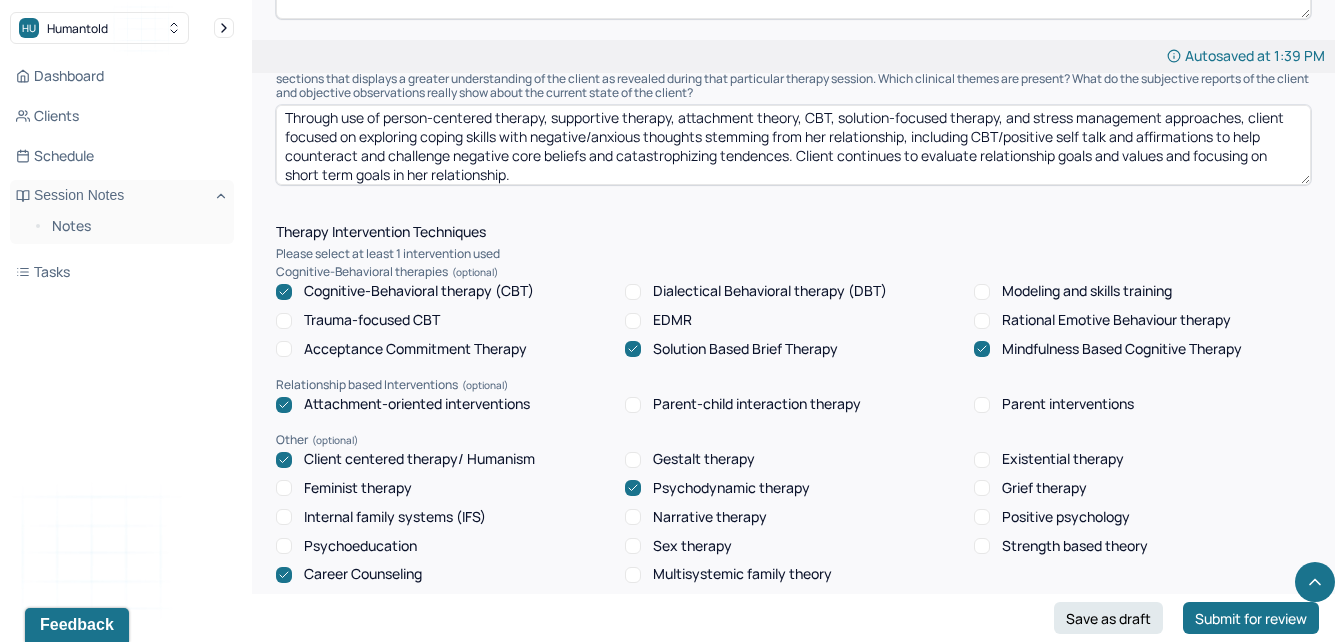 click on "Through use of person-centered therapy, supportive therapy, attachment theory, CBT, solution-focused therapy, and stress management approaches, client focused on exploring coping skills with negative/anxious thoughts stemming from her relationship, including CBT/positive self talk and affirmations to help counteract and challenge negative core beliefs and catastrophizing tendences. Client continues to evaluate relationship goals and values and focusing on short term goals in her relationship." at bounding box center [793, 145] 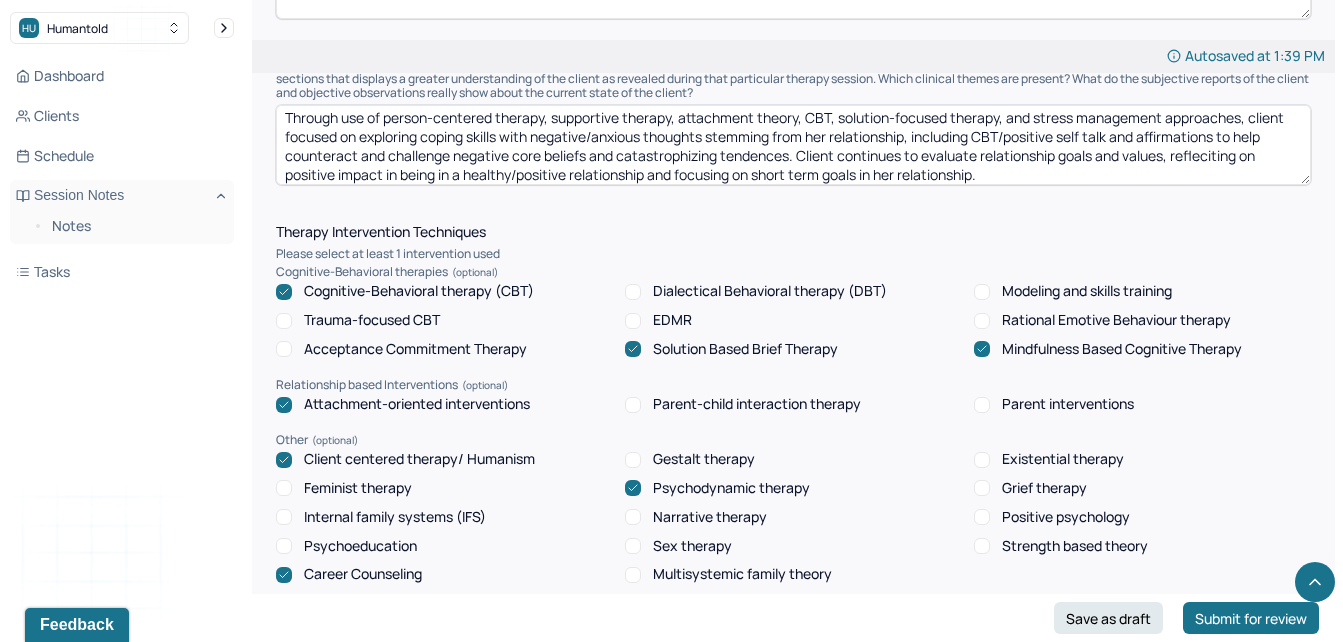 click on "Through use of person-centered therapy, supportive therapy, attachment theory, CBT, solution-focused therapy, and stress management approaches, client focused on exploring coping skills with negative/anxious thoughts stemming from her relationship, including CBT/positive self talk and affirmations to help counteract and challenge negative core beliefs and catastrophizing tendences. Client continues to evaluate relationship goals and values, refleciting on positive impact in being in a healthy/positive relationship and focusing on short term goals in her relationship." at bounding box center (793, 145) 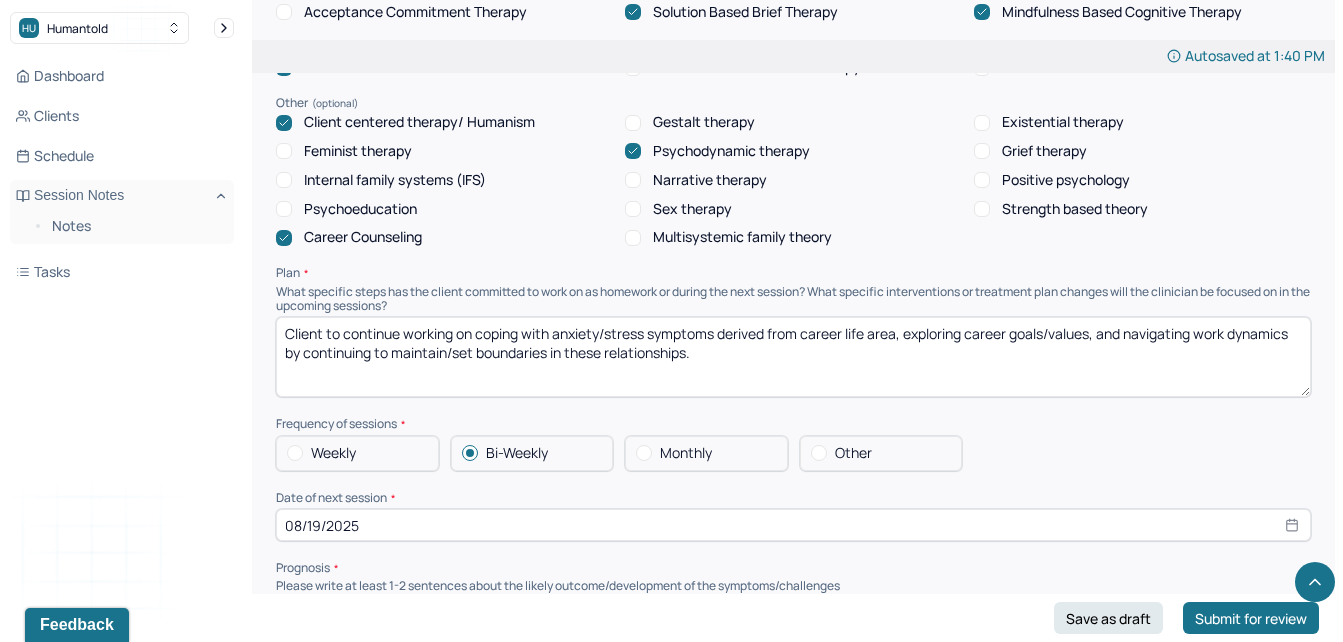 scroll, scrollTop: 1886, scrollLeft: 0, axis: vertical 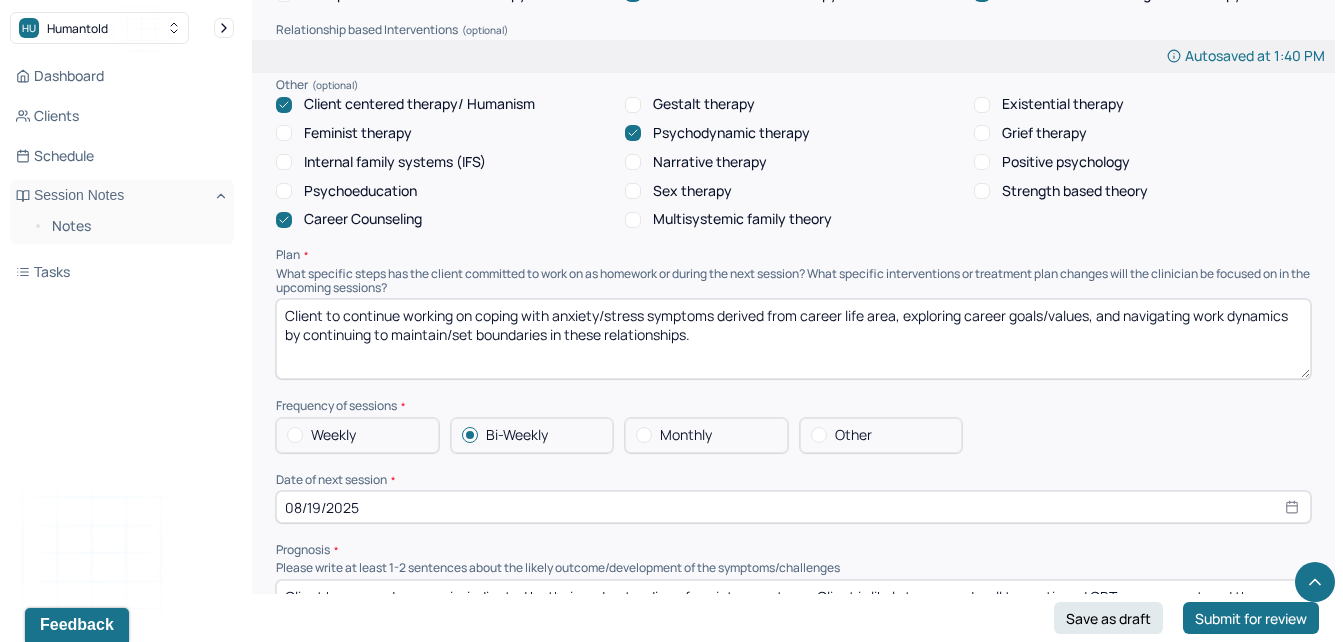 type on "Through use of person-centered therapy, supportive therapy, attachment theory, CBT, solution-focused therapy, and stress management approaches, client focused on exploring coping skills with negative/anxious thoughts stemming from her relationship, including CBT/positive self talk and affirmations to help counteract and challenge negative core beliefs and catastrophizing tendences. Client continues to evaluate relationship goals and values, reflecting on positive impact in being in a healthy/positive relationship and focusing on short term goals." 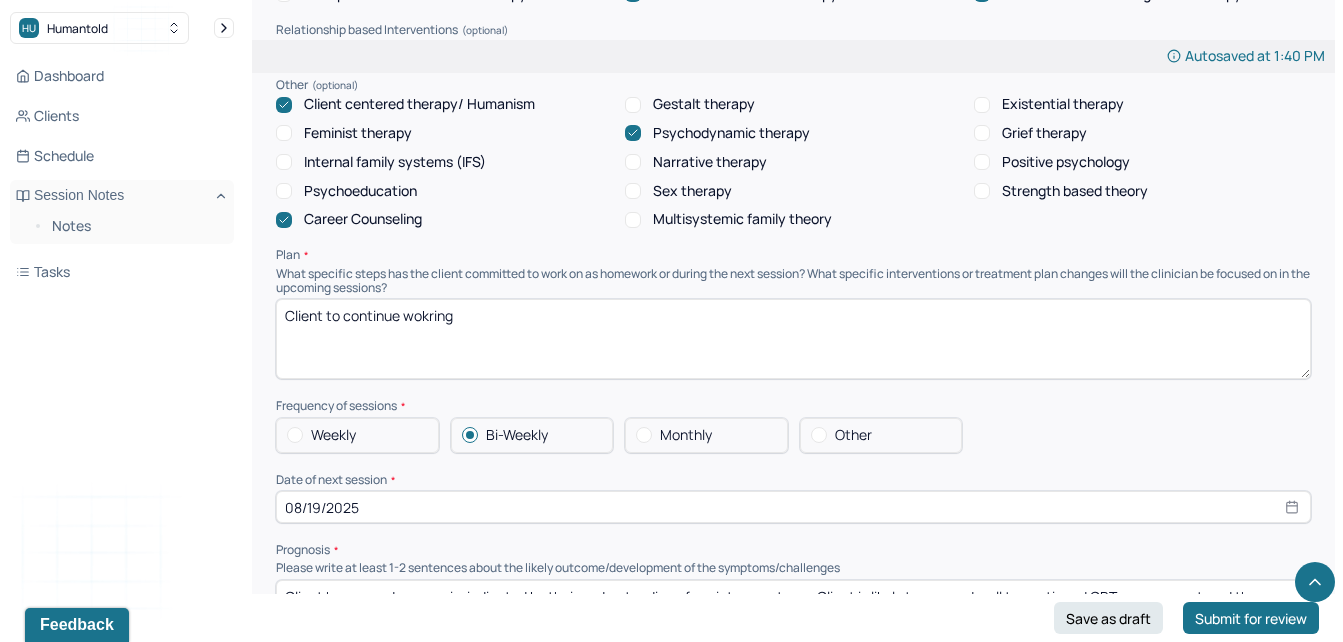 click on "Client to continue wokring" at bounding box center (793, 339) 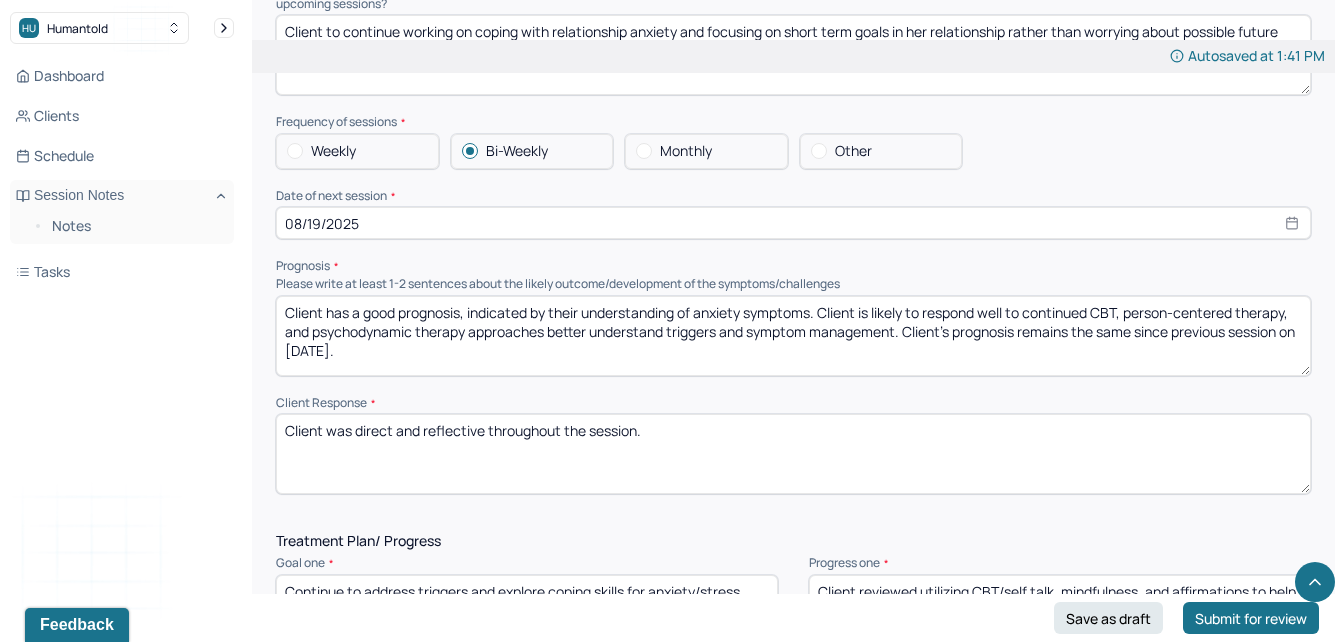 scroll, scrollTop: 2206, scrollLeft: 0, axis: vertical 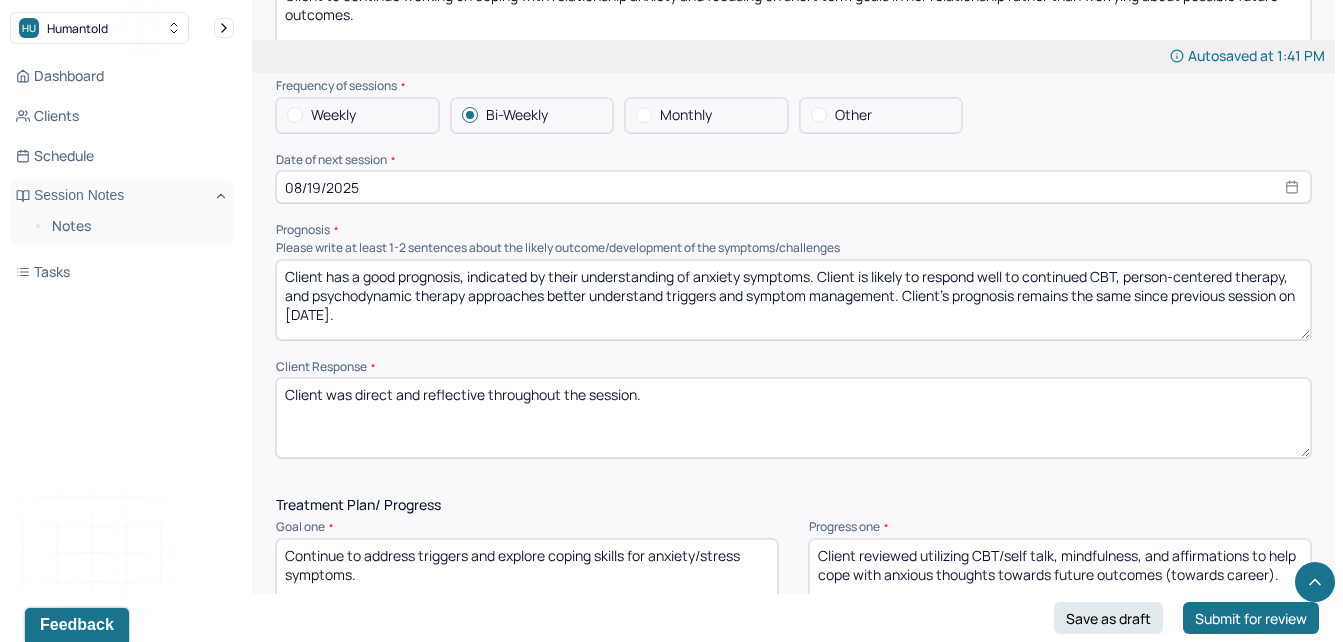 type on "Client to continue working on coping with relationship anxiety and focusing on short term goals in her relationship rather than worrying about possible future outcomes." 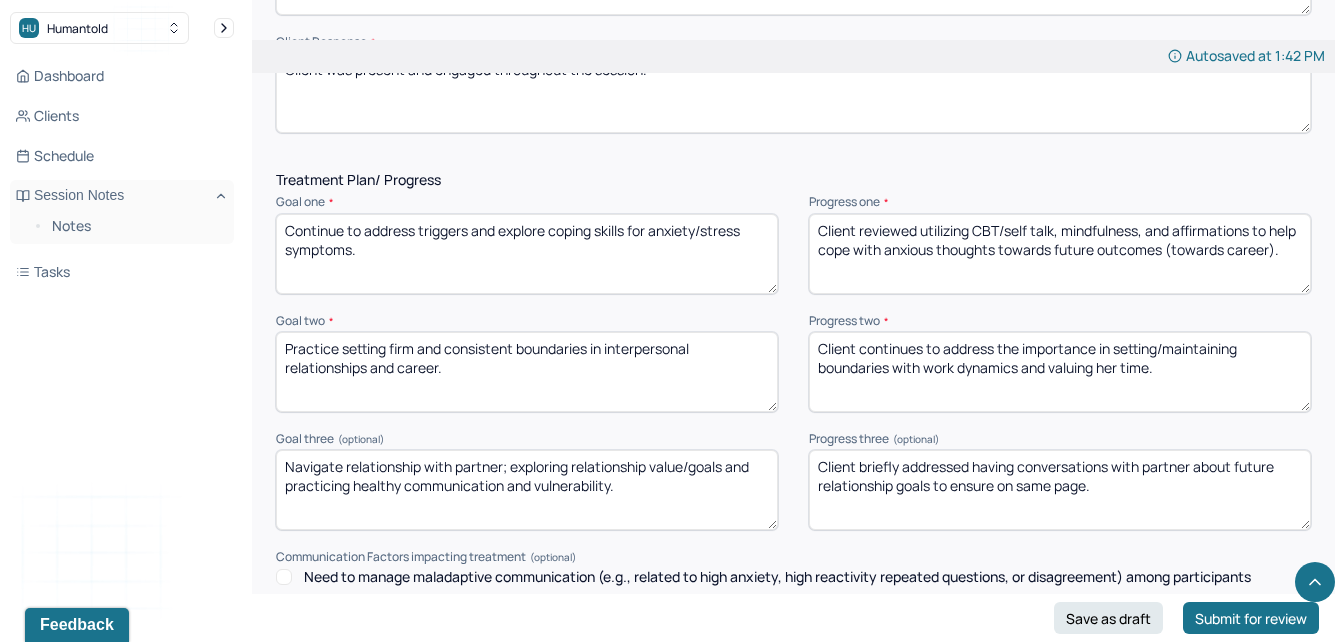 scroll, scrollTop: 2549, scrollLeft: 0, axis: vertical 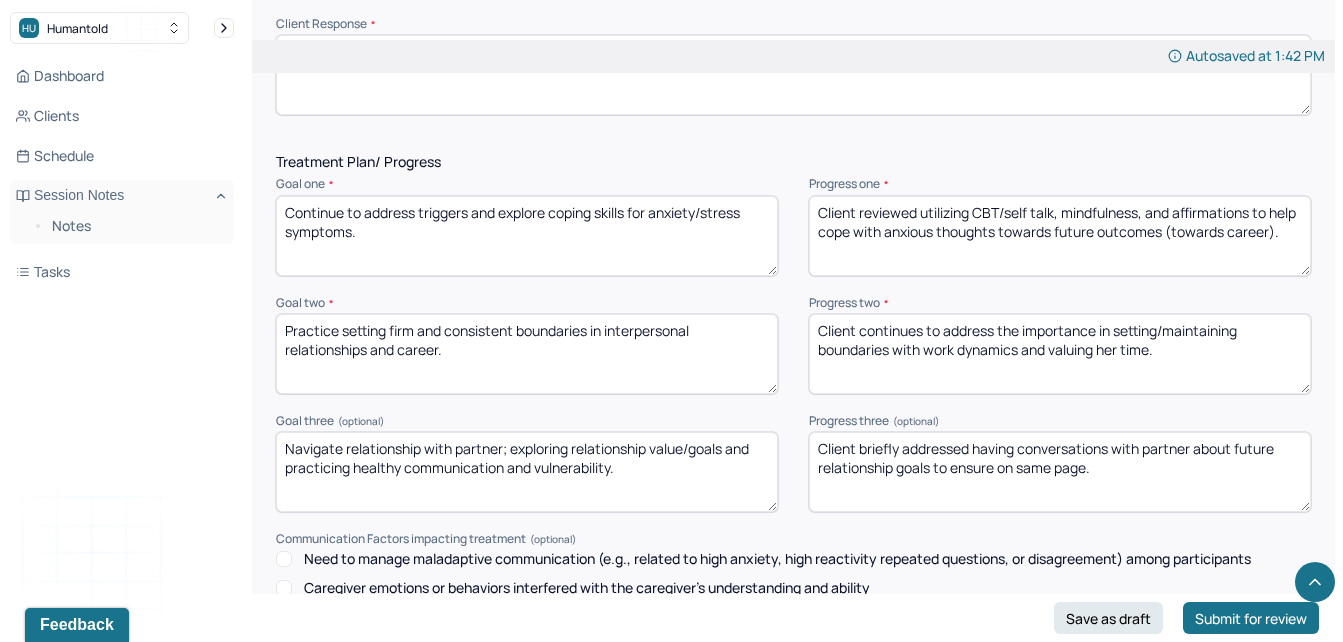 type on "Client was present and engaged throughout the session." 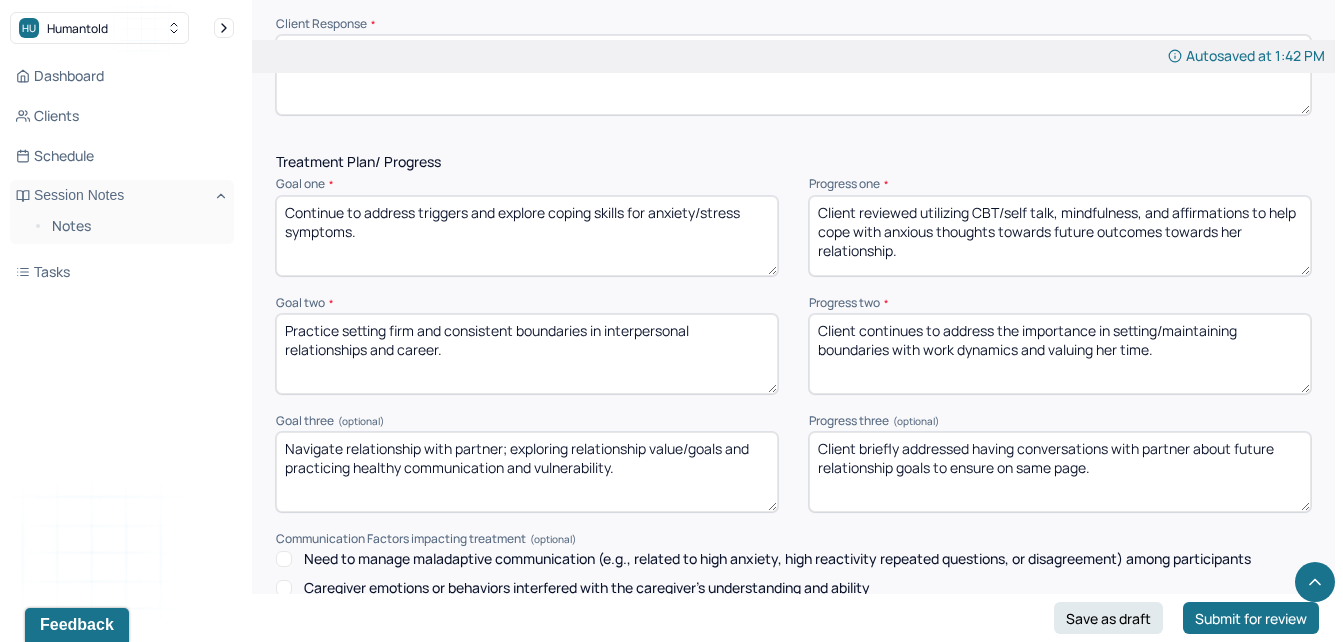 type on "Client reviewed utilizing CBT/self talk, mindfulness, and affirmations to help cope with anxious thoughts towards future outcomes towards her relationship." 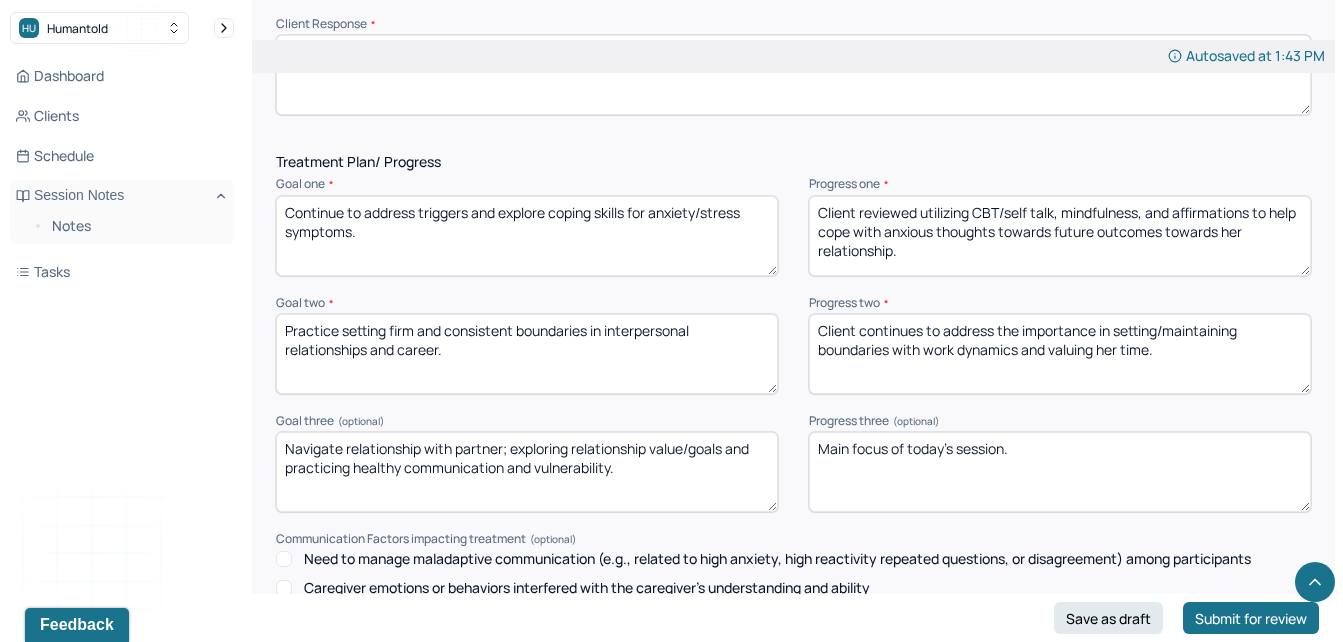 scroll, scrollTop: 2953, scrollLeft: 0, axis: vertical 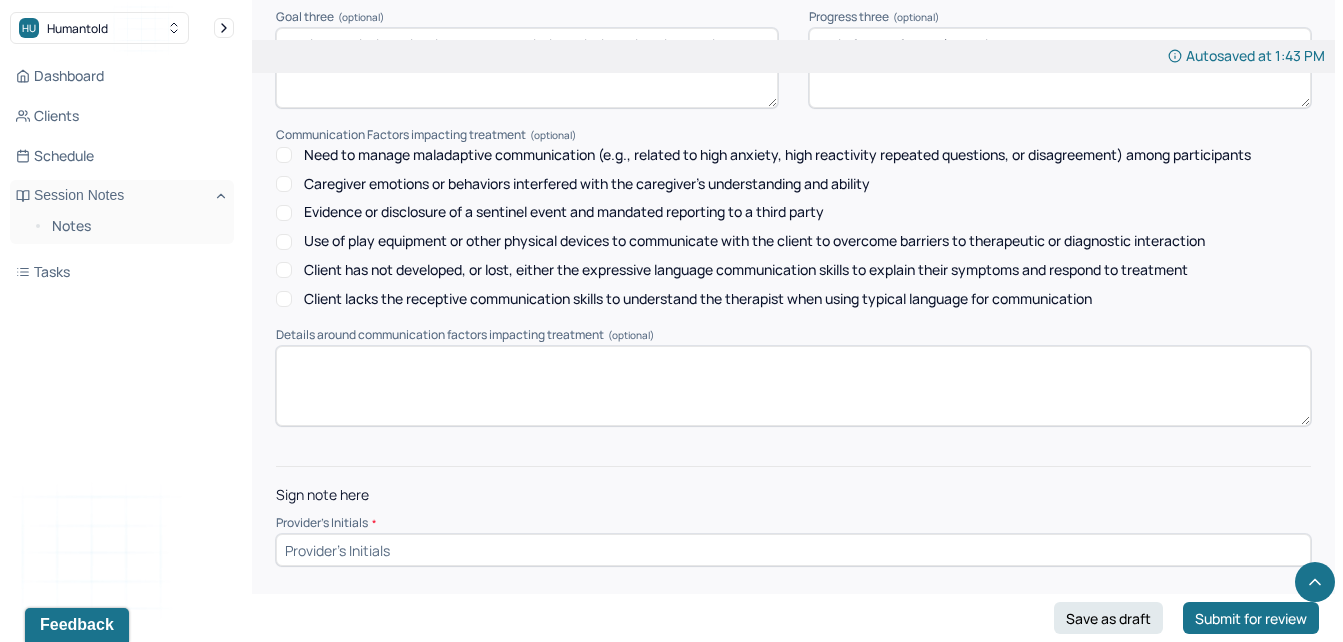 type on "Main focus of today's session." 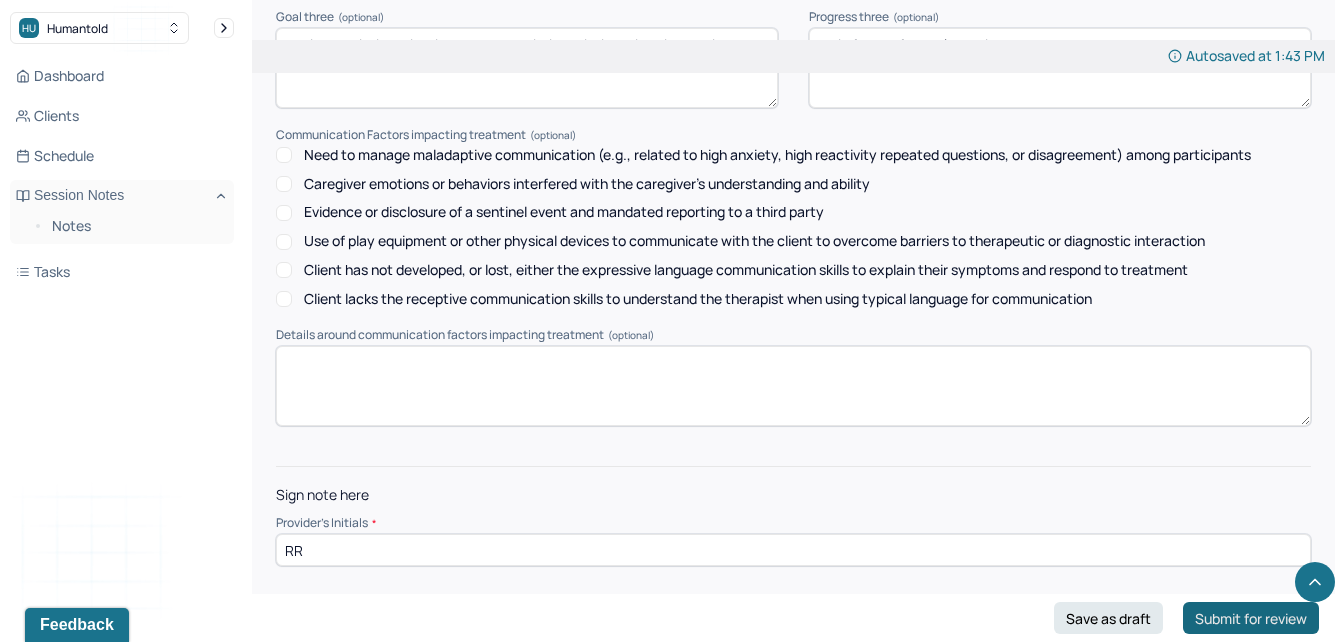 type on "RR" 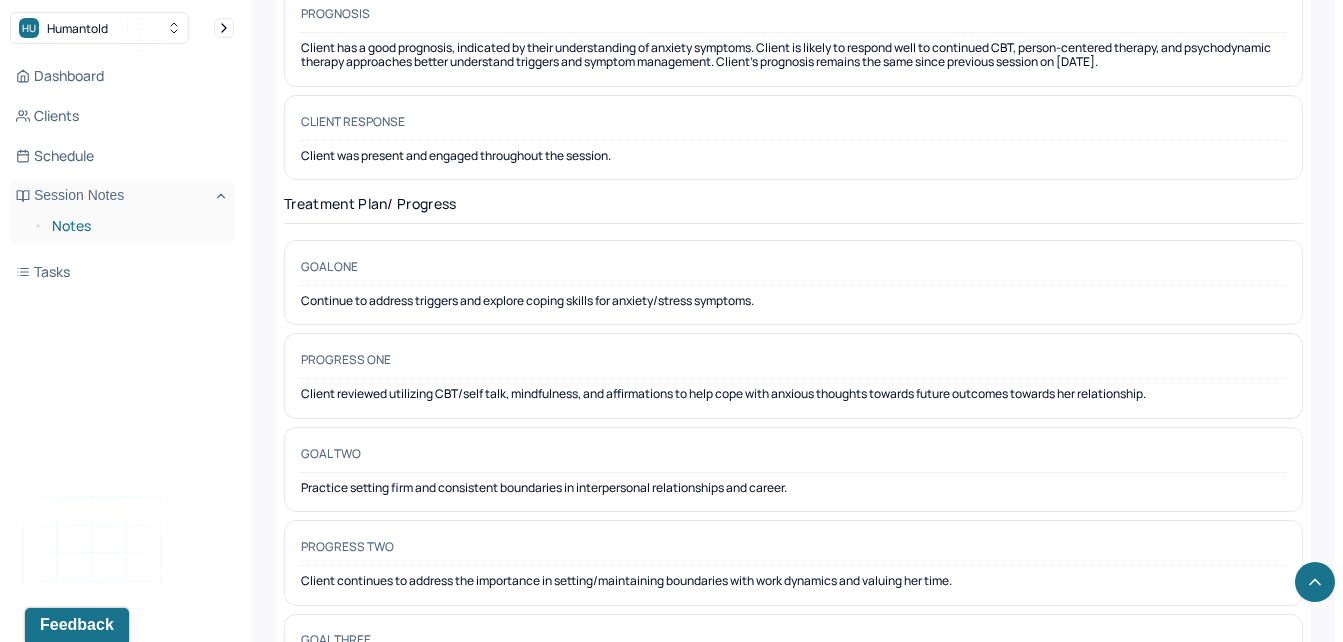 click on "Notes" at bounding box center [135, 226] 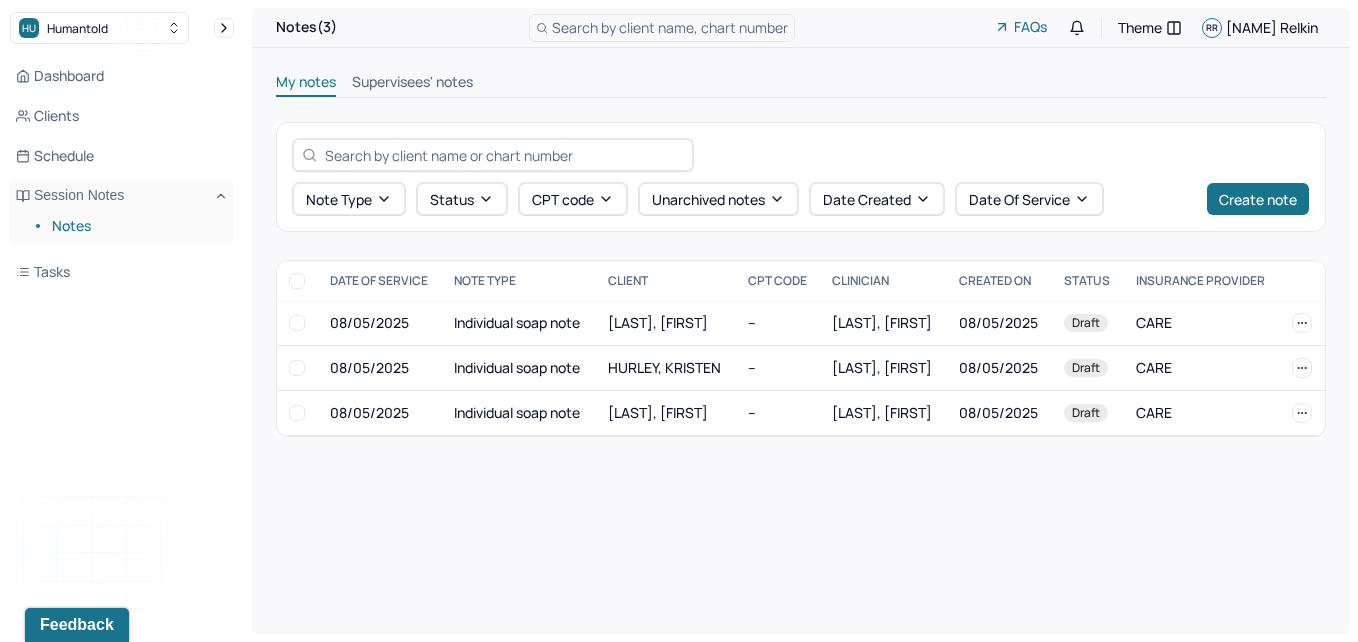 click on "Supervisees' notes" at bounding box center [412, 84] 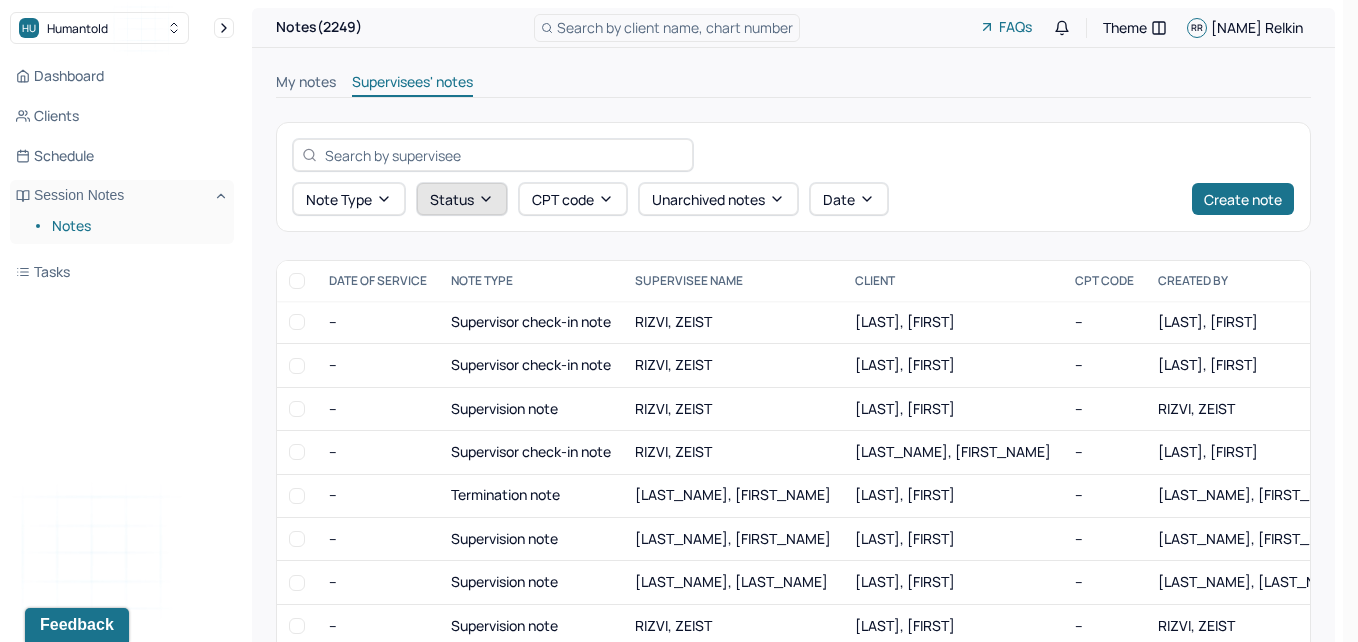 click on "Status" at bounding box center (462, 199) 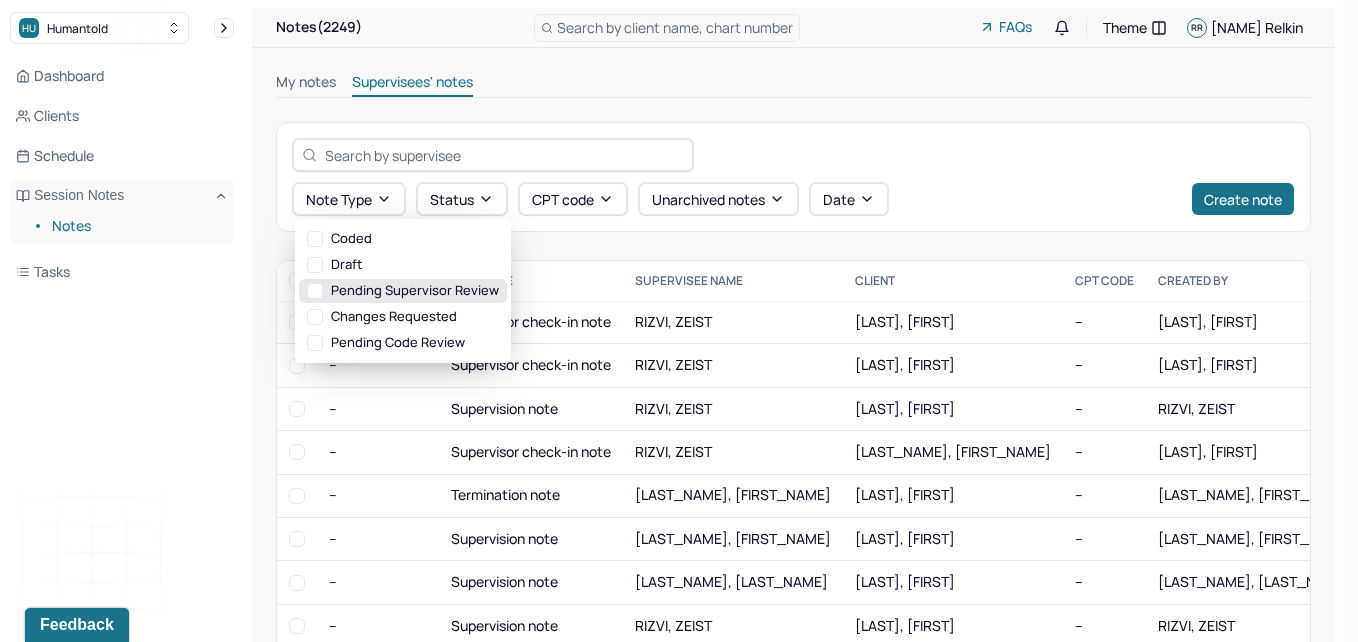click on "Pending supervisor review" at bounding box center (403, 291) 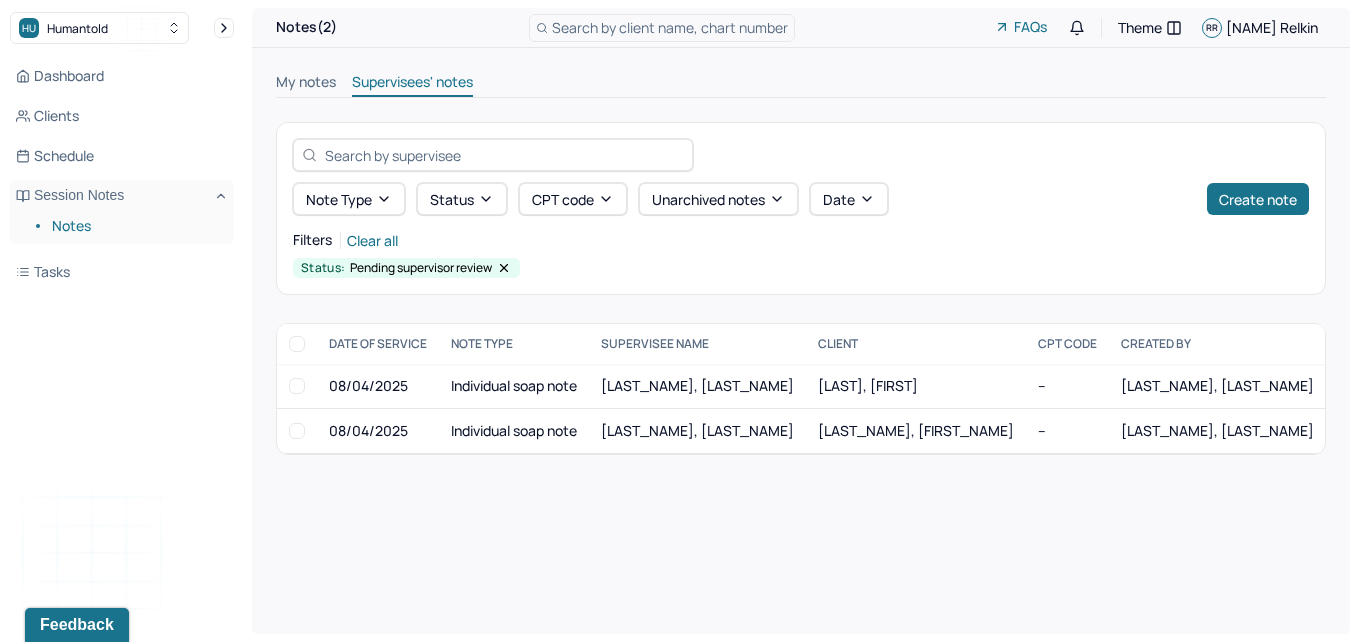 click on "Filters Clear all" at bounding box center (801, 240) 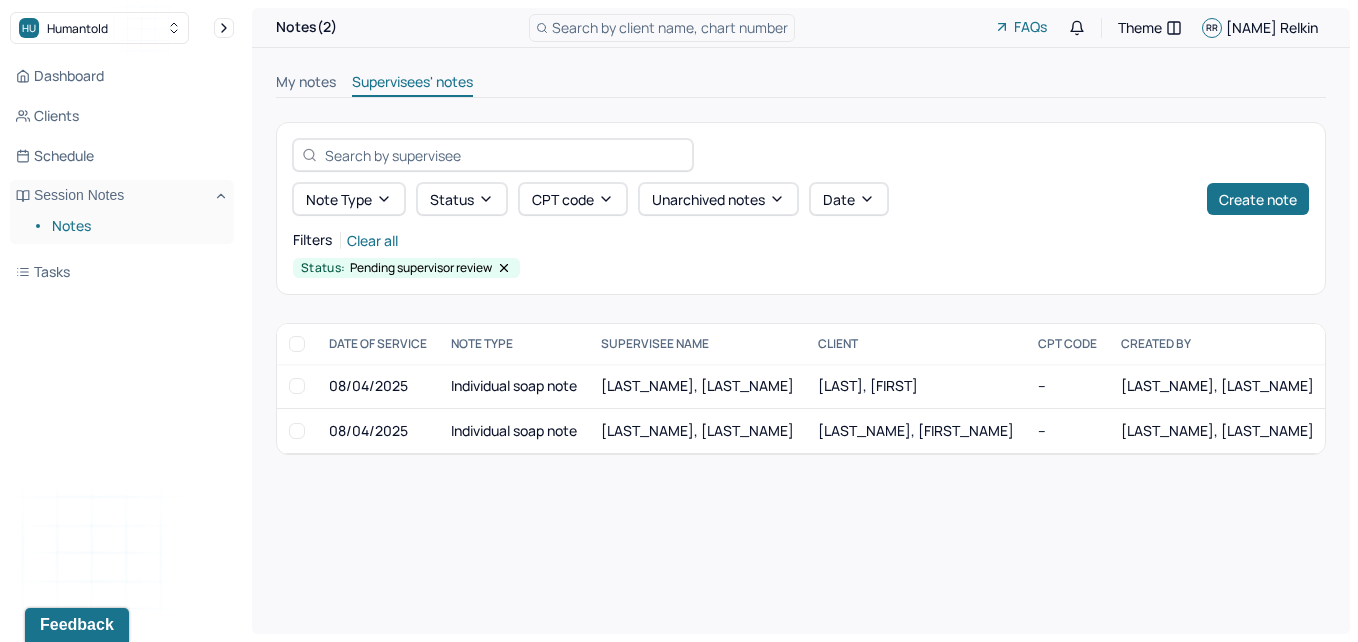 click at bounding box center [297, 344] 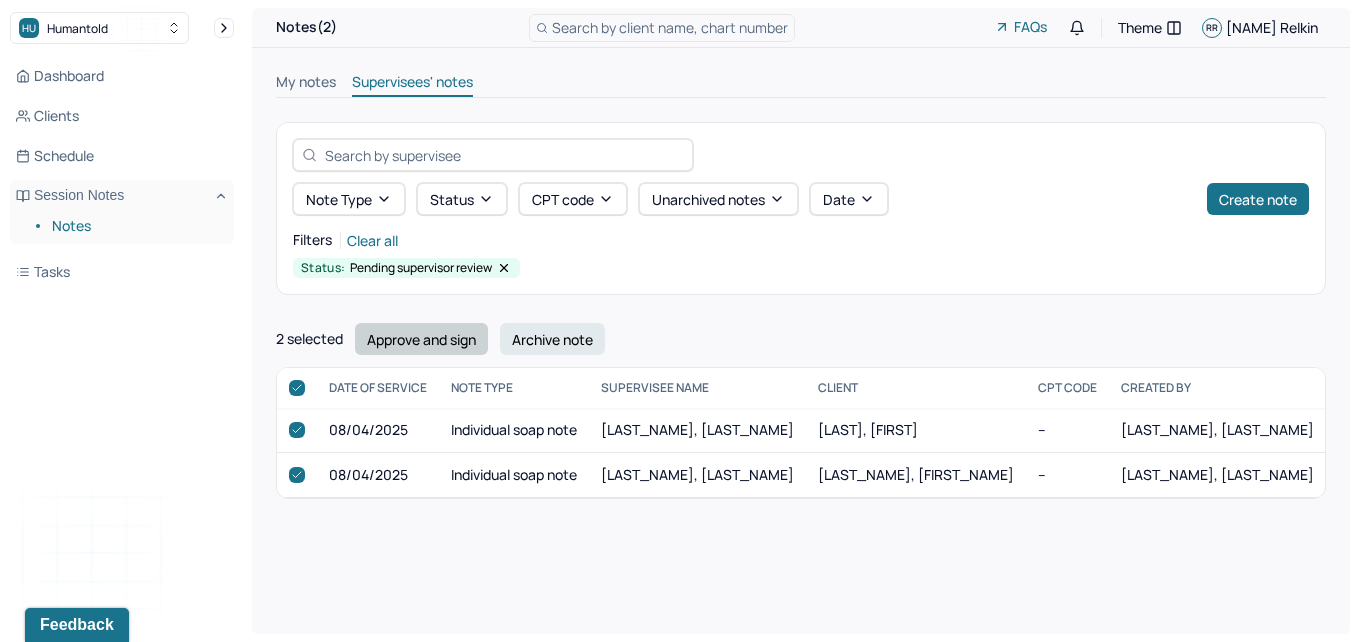 click on "Approve and sign" at bounding box center [421, 339] 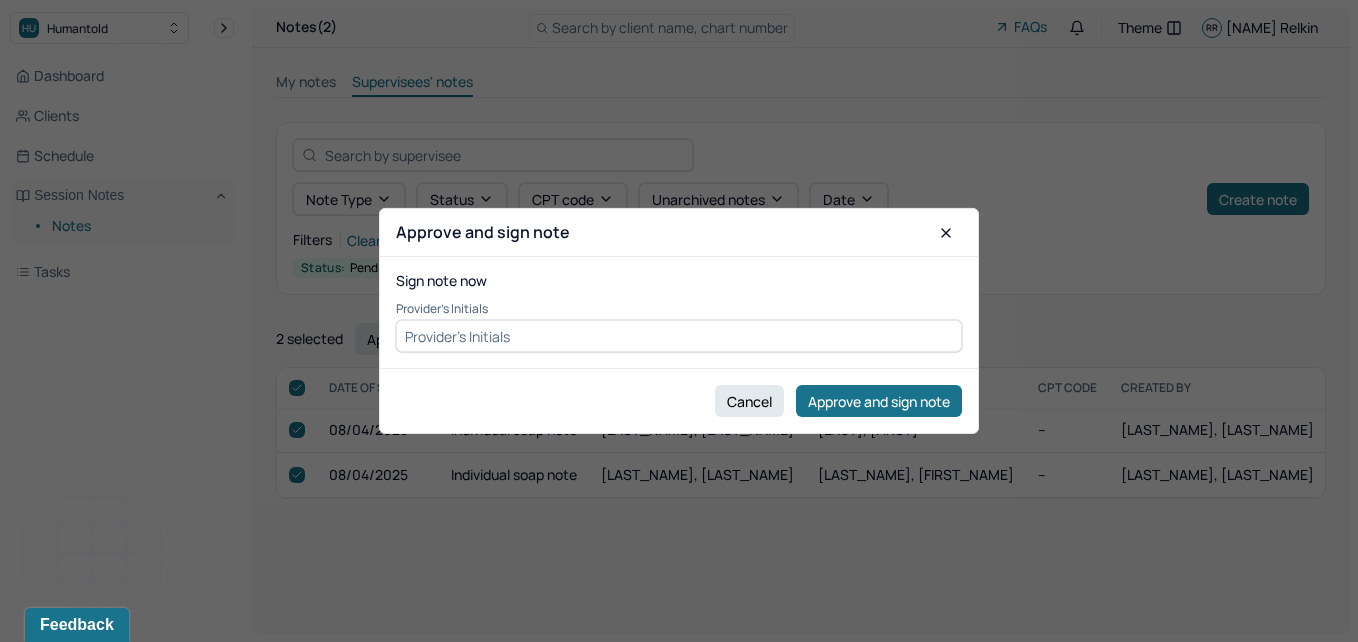 click at bounding box center (679, 336) 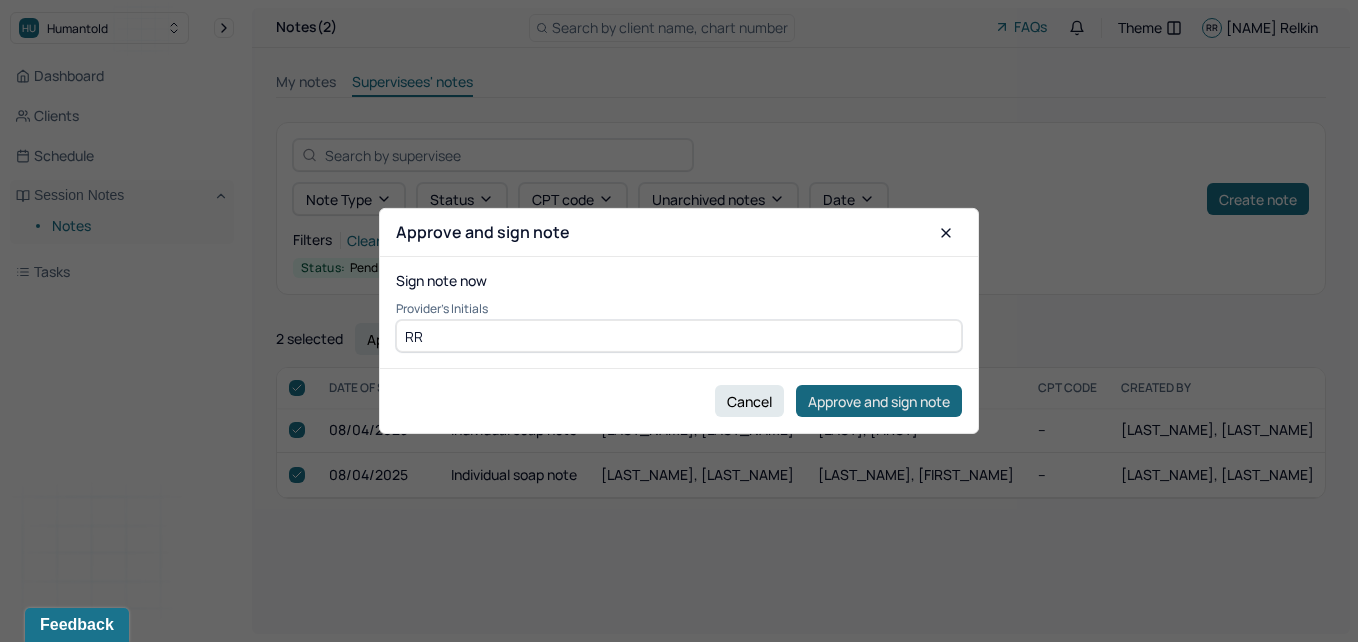 type on "RR" 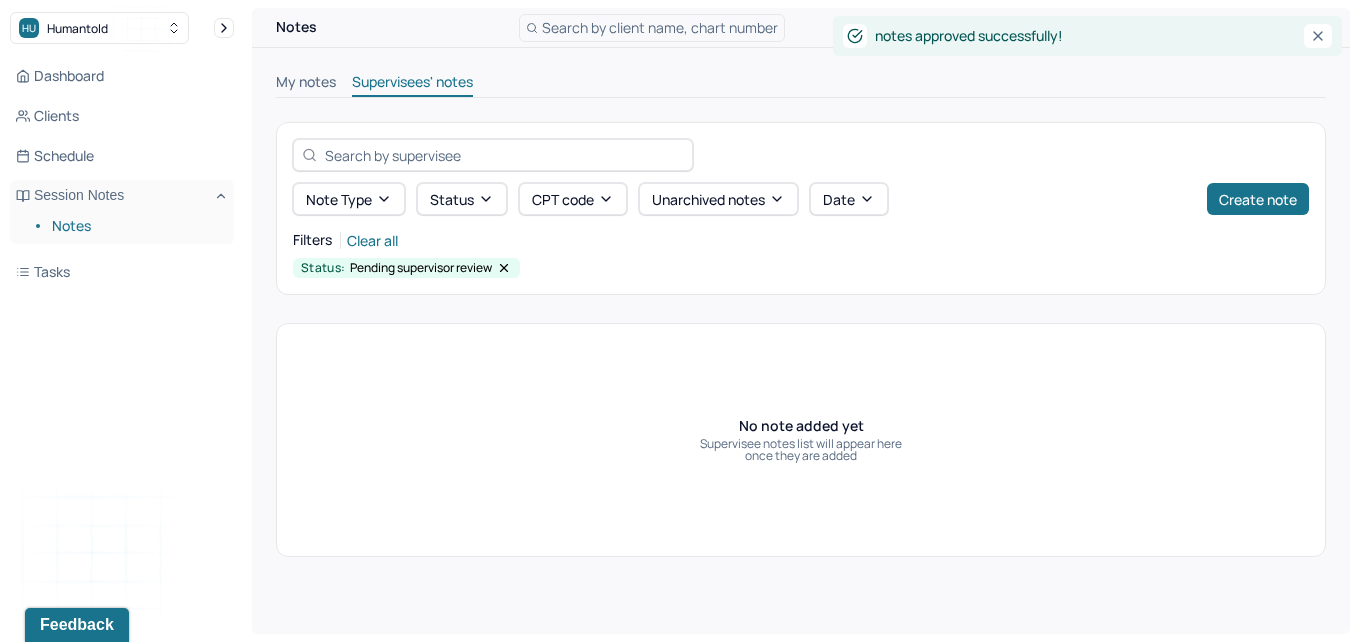 click 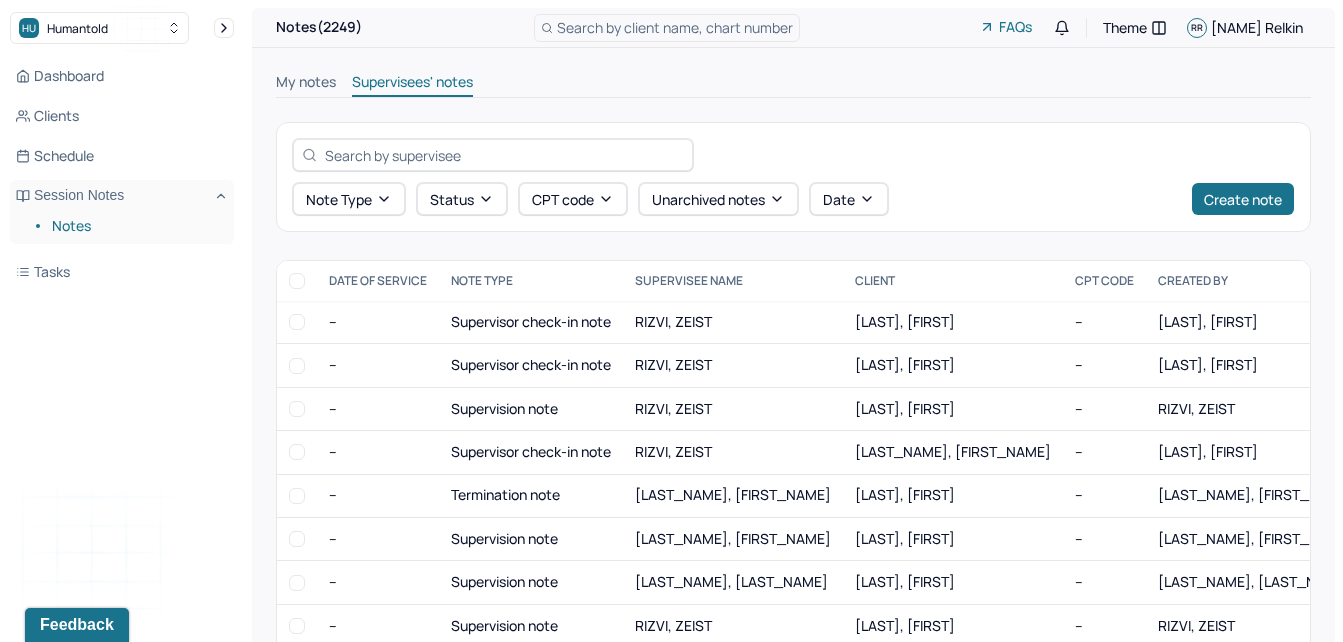 click on "My notes" at bounding box center [306, 84] 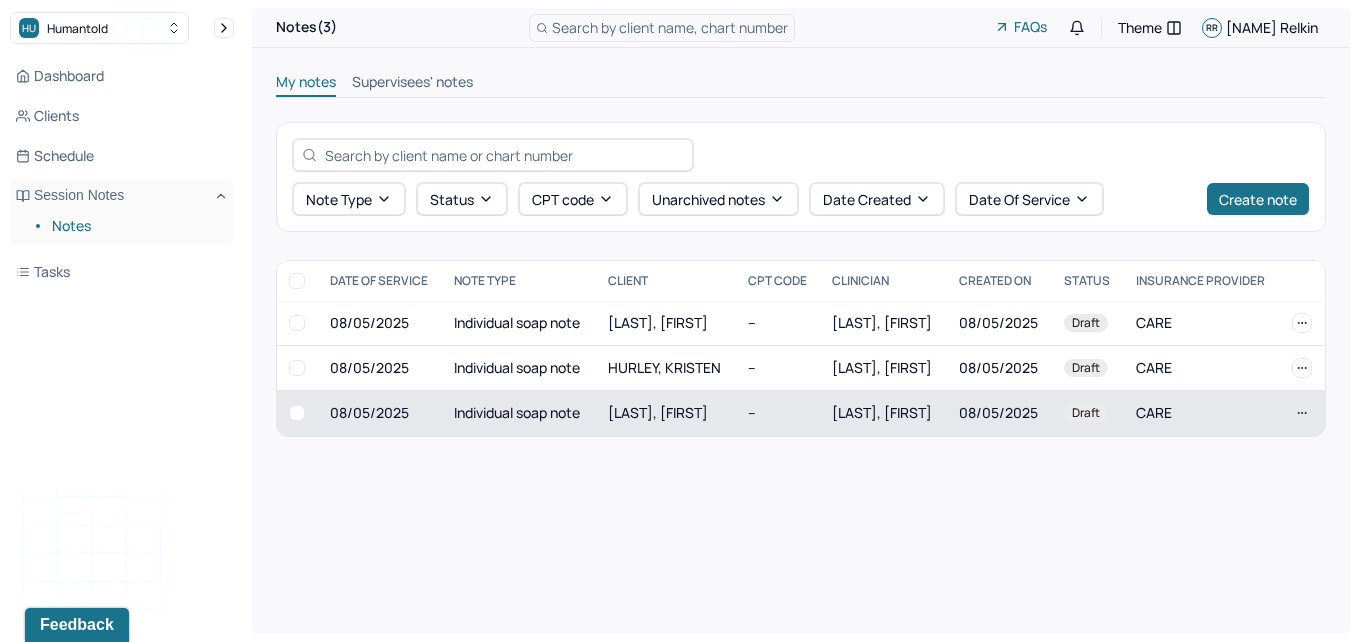 click on "[LAST], [FIRST]" at bounding box center [658, 412] 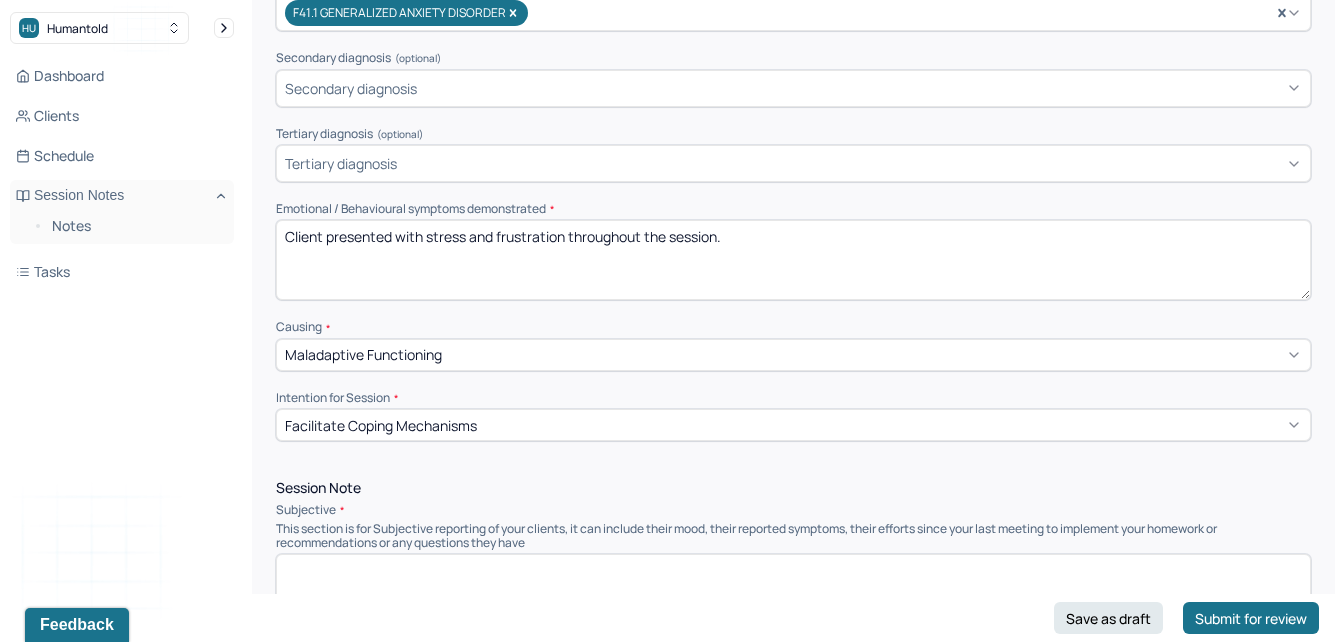 scroll, scrollTop: 782, scrollLeft: 0, axis: vertical 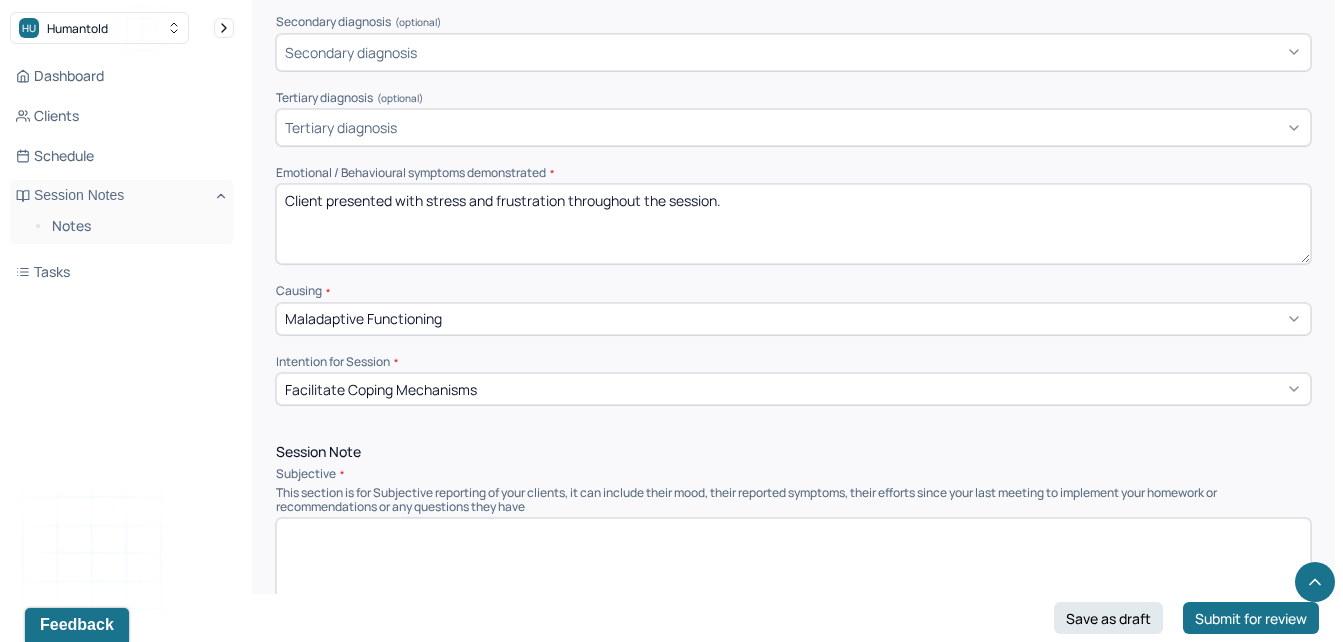 drag, startPoint x: 569, startPoint y: 212, endPoint x: 498, endPoint y: 211, distance: 71.00704 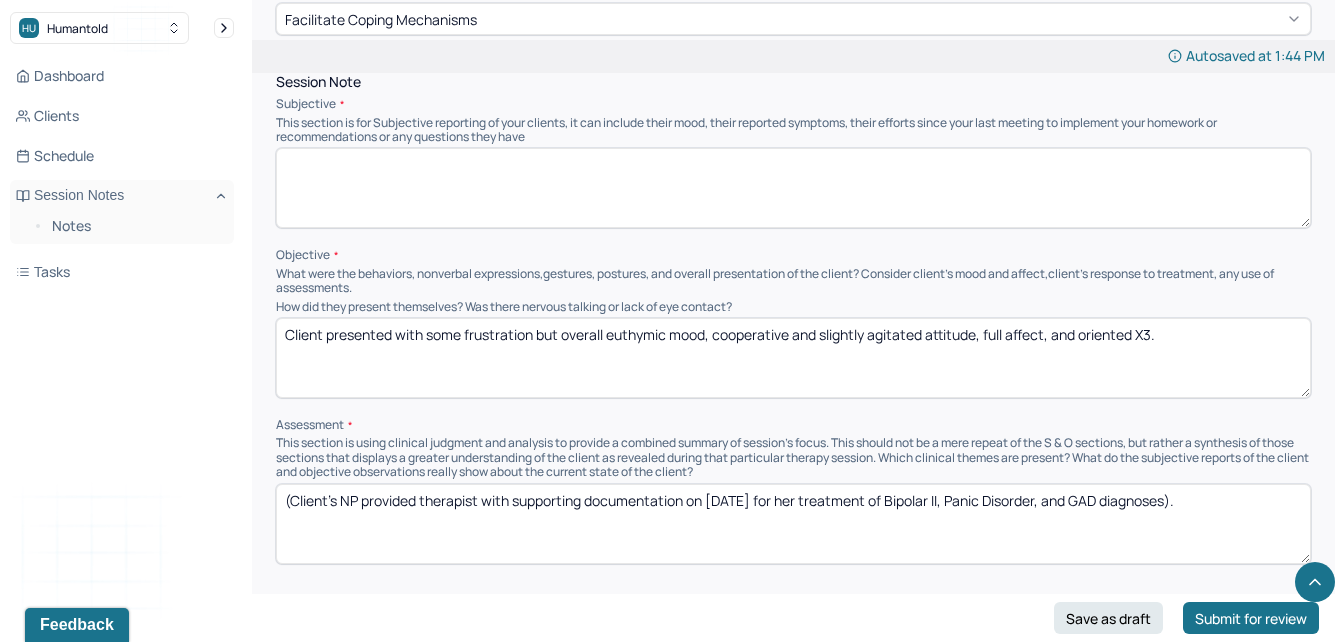 scroll, scrollTop: 1158, scrollLeft: 0, axis: vertical 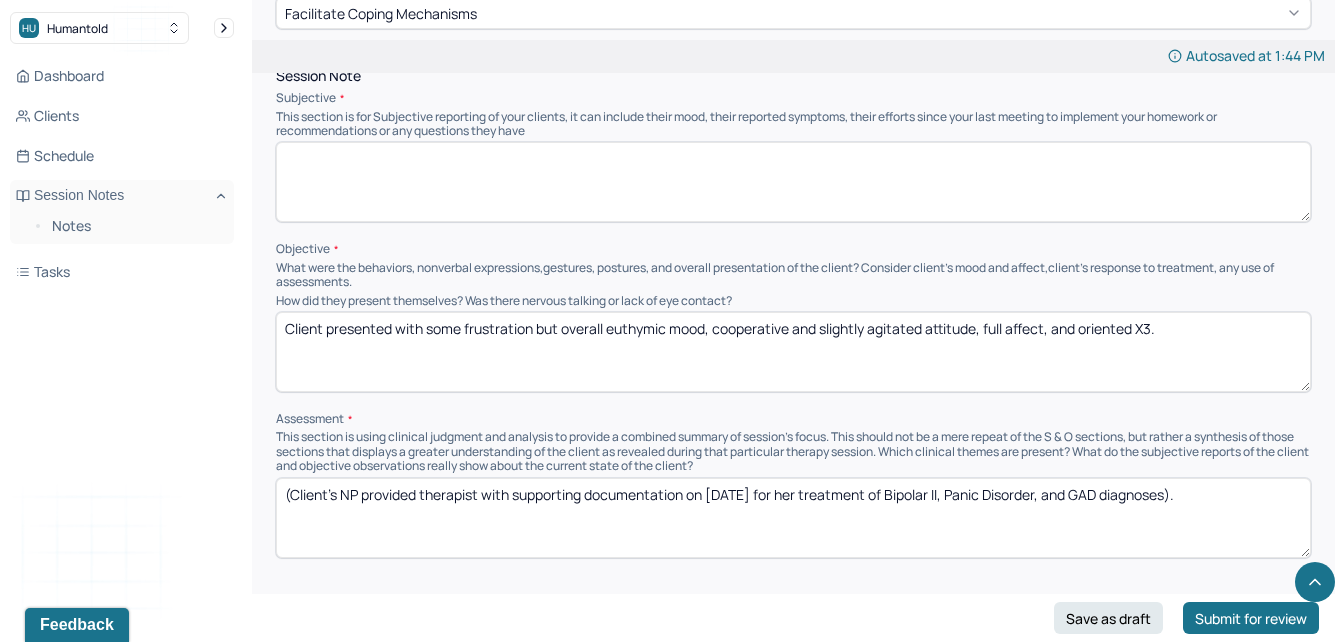 type on "Client presented with stress and anxiousness throughout the session." 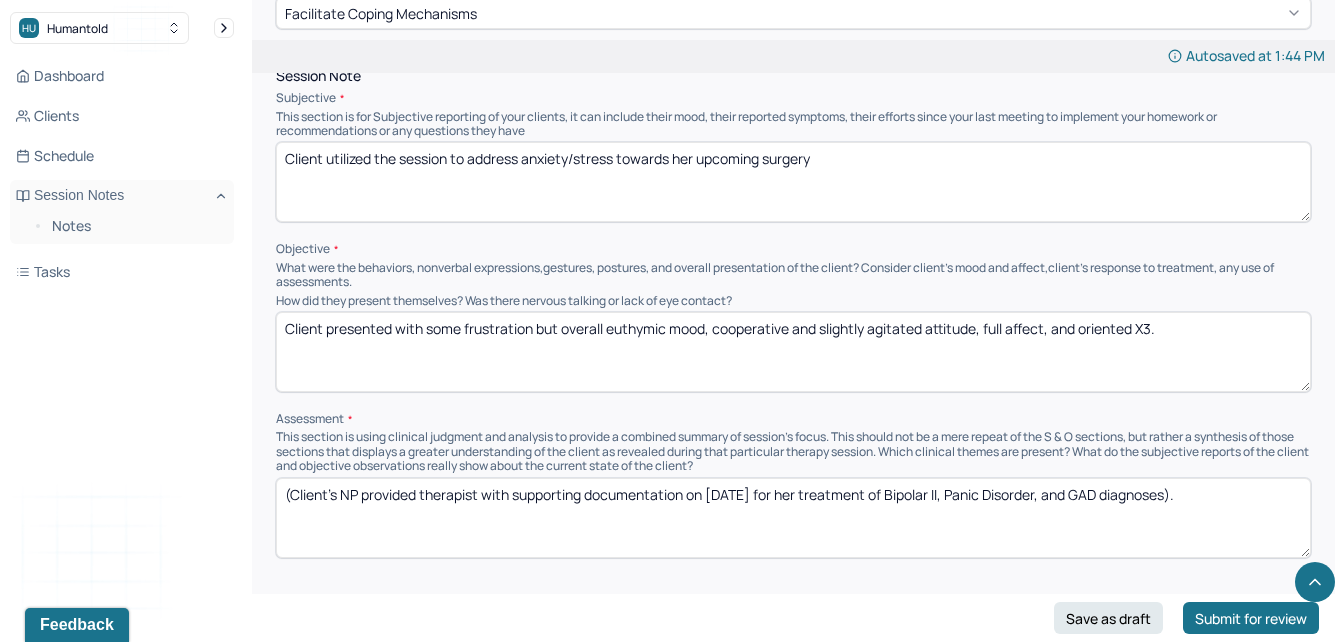 click on "Client utilized the session to address anxiety/stress towards her upcomign surgery" at bounding box center [793, 182] 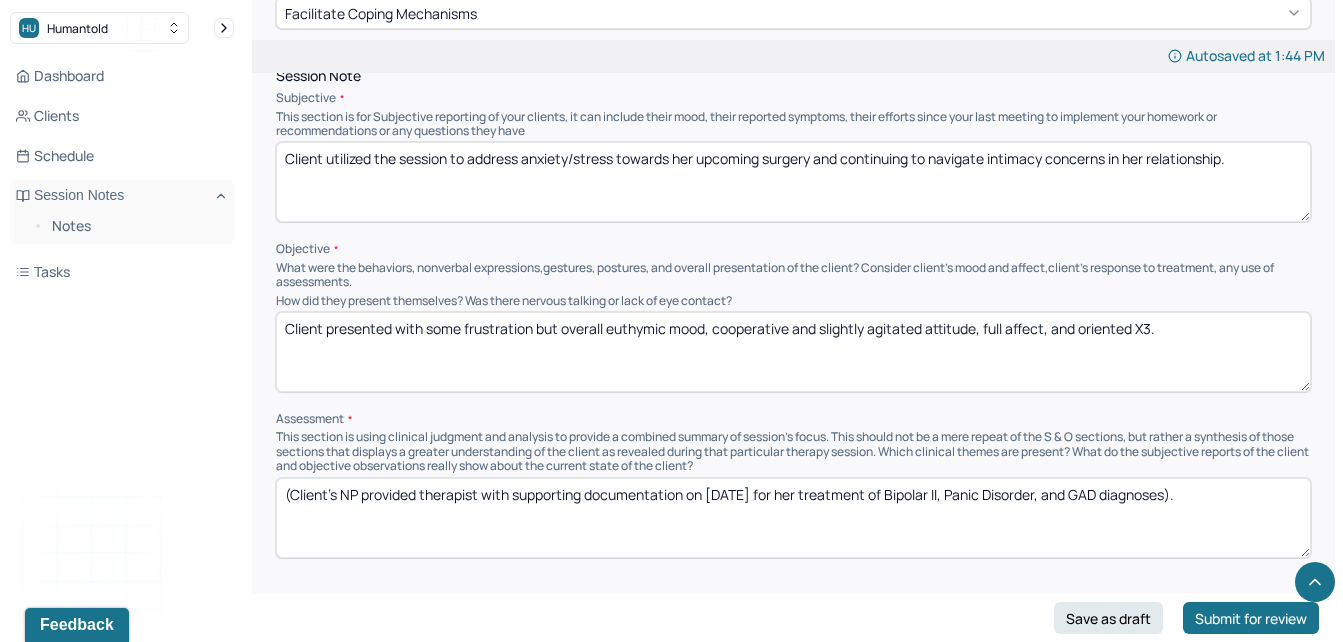 type on "Client utilized the session to address anxiety/stress towards her upcoming surgery and continuing to navigate intimacy concerns in her relationship." 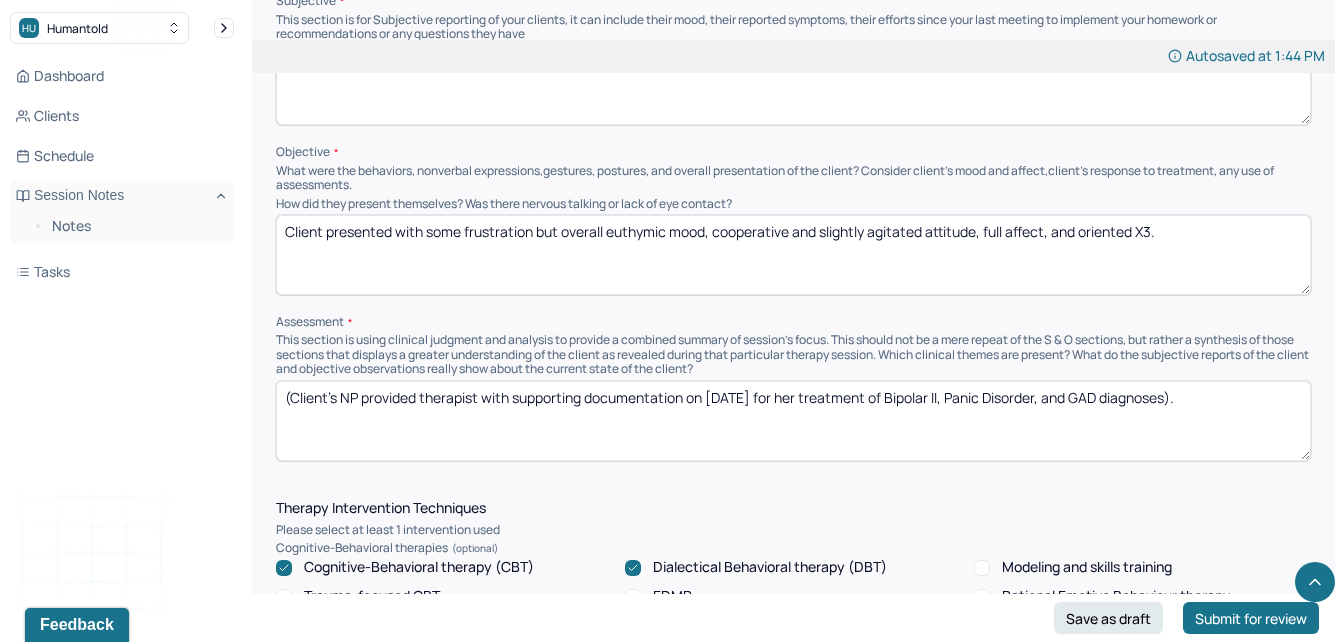 scroll, scrollTop: 1267, scrollLeft: 0, axis: vertical 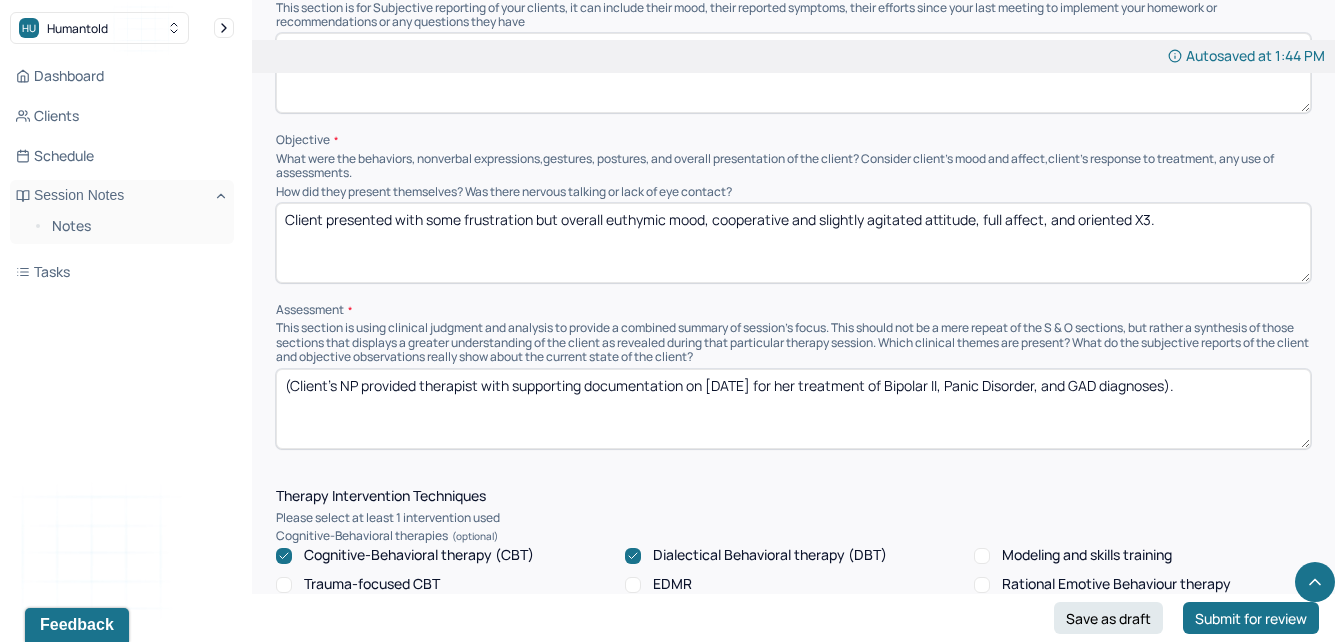 drag, startPoint x: 526, startPoint y: 235, endPoint x: 455, endPoint y: 239, distance: 71.11259 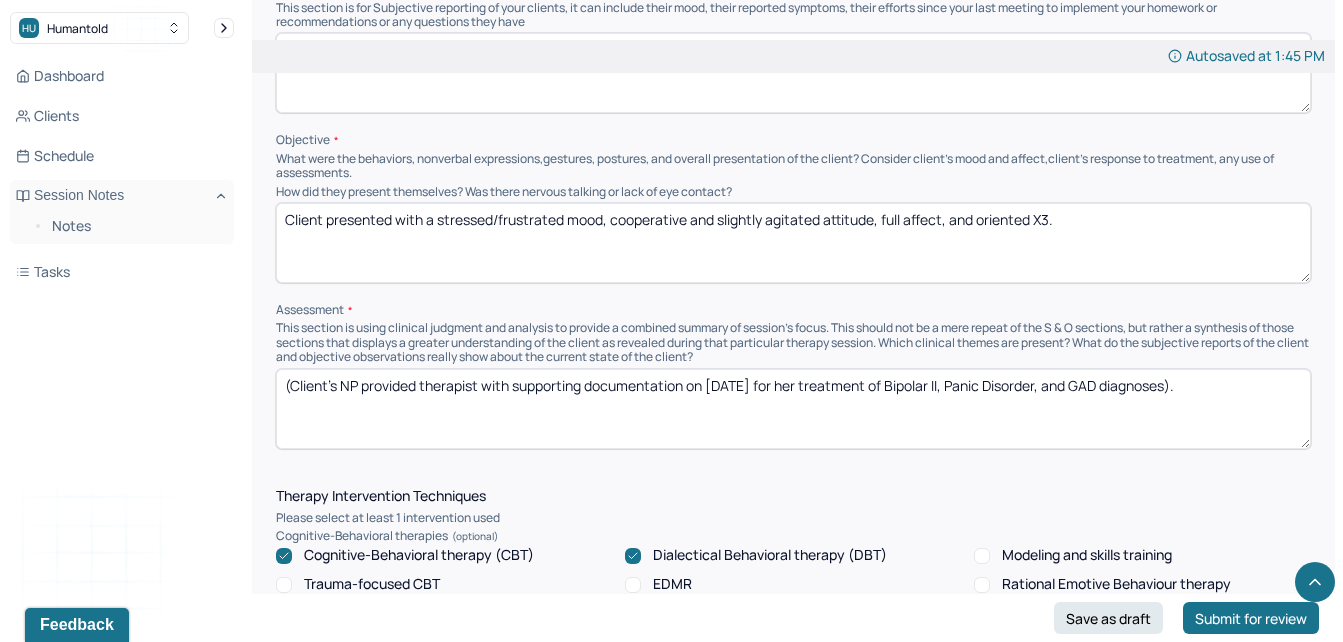 click on "Client presented with a stressed/frustrated mood, cooperative and slightly agitated attitude, full affect, and oriented X3." at bounding box center [793, 243] 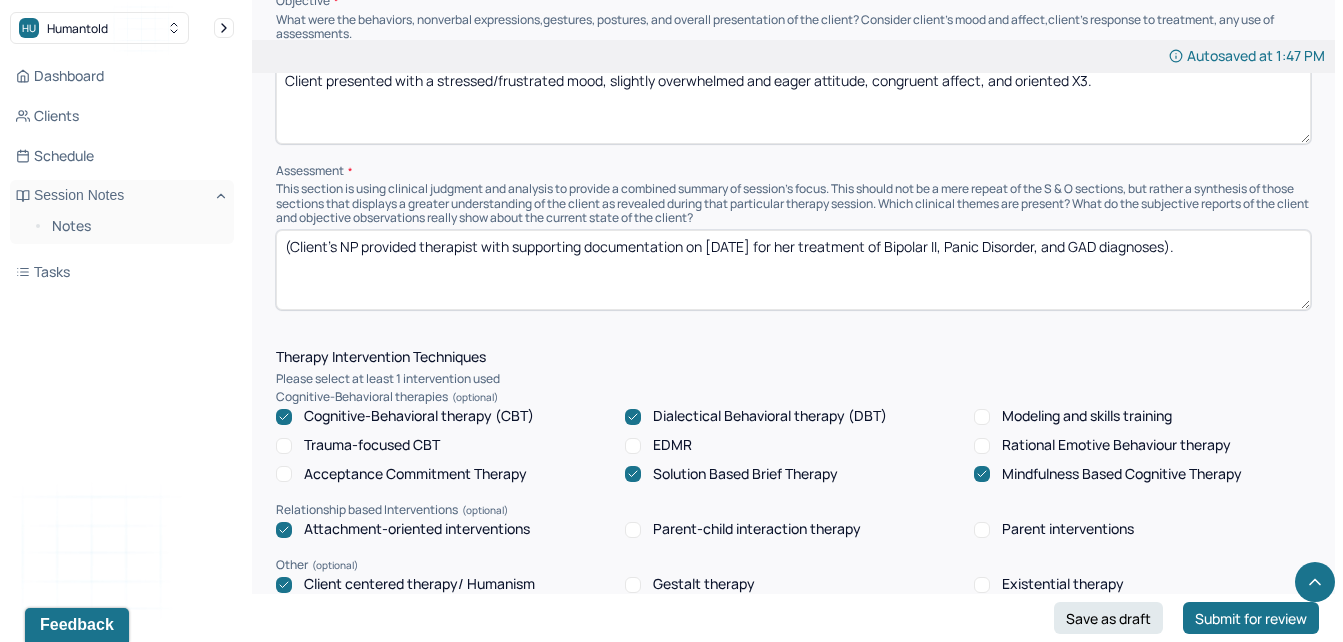 scroll, scrollTop: 1437, scrollLeft: 0, axis: vertical 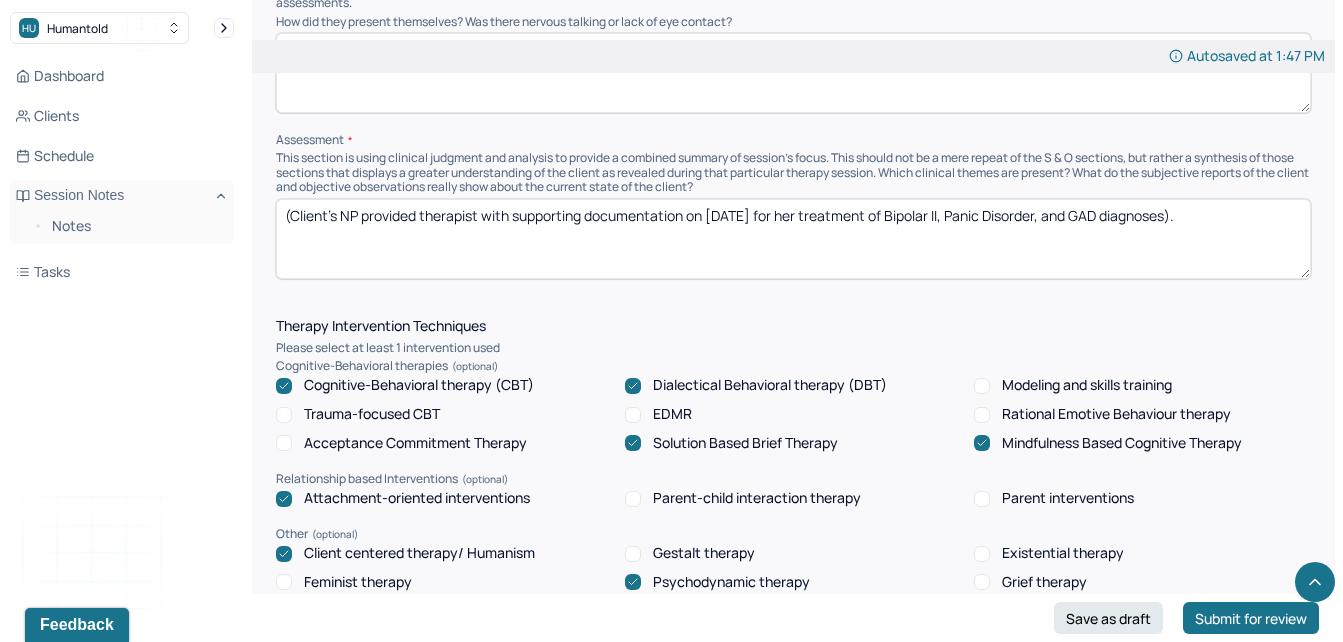 type on "Client presented with a stressed/frustrated mood, slightly overwhelmed and eager attitude, congruent affect, and oriented X3." 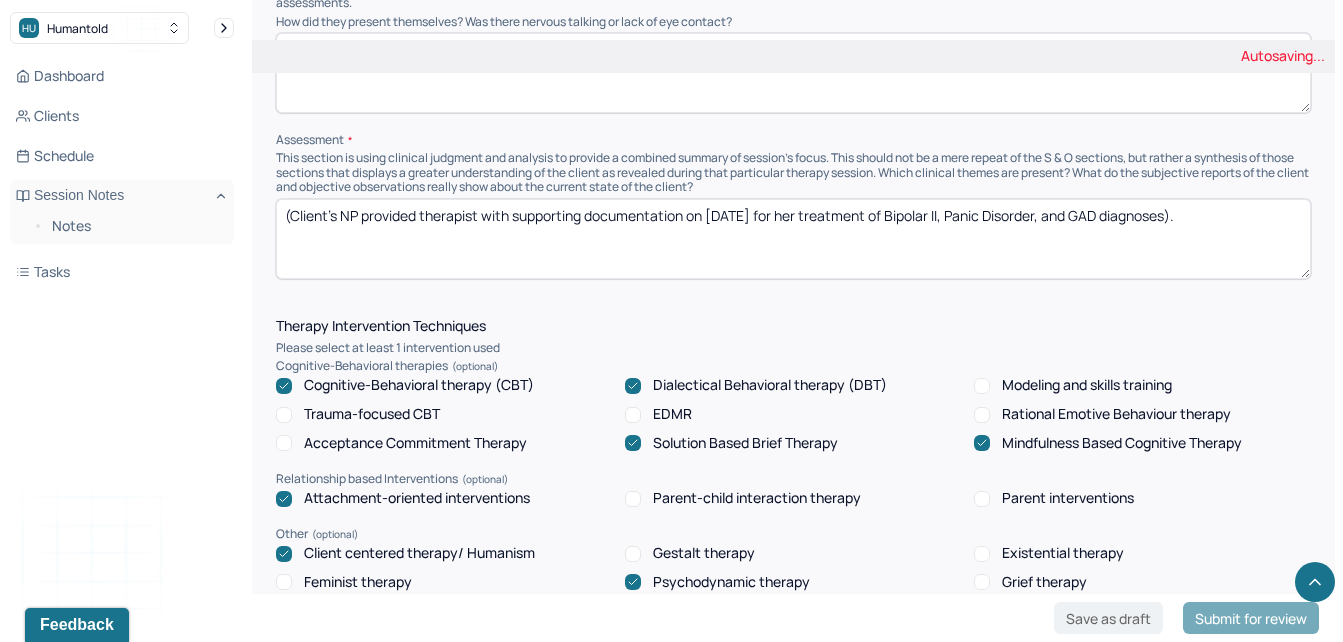 click on "(Client’s NP provided therapist with supporting documentation on [DATE] for her treatment of Bipolar II, Panic Disorder, and GAD diagnoses)." at bounding box center [793, 239] 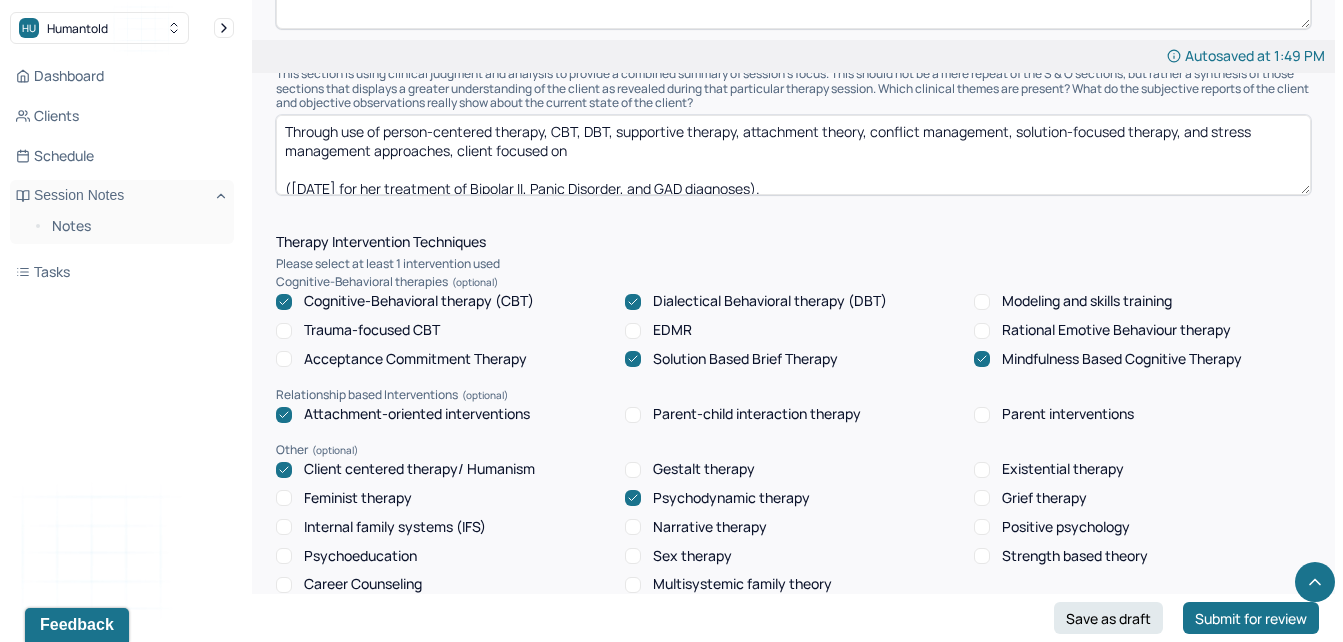 scroll, scrollTop: 1546, scrollLeft: 0, axis: vertical 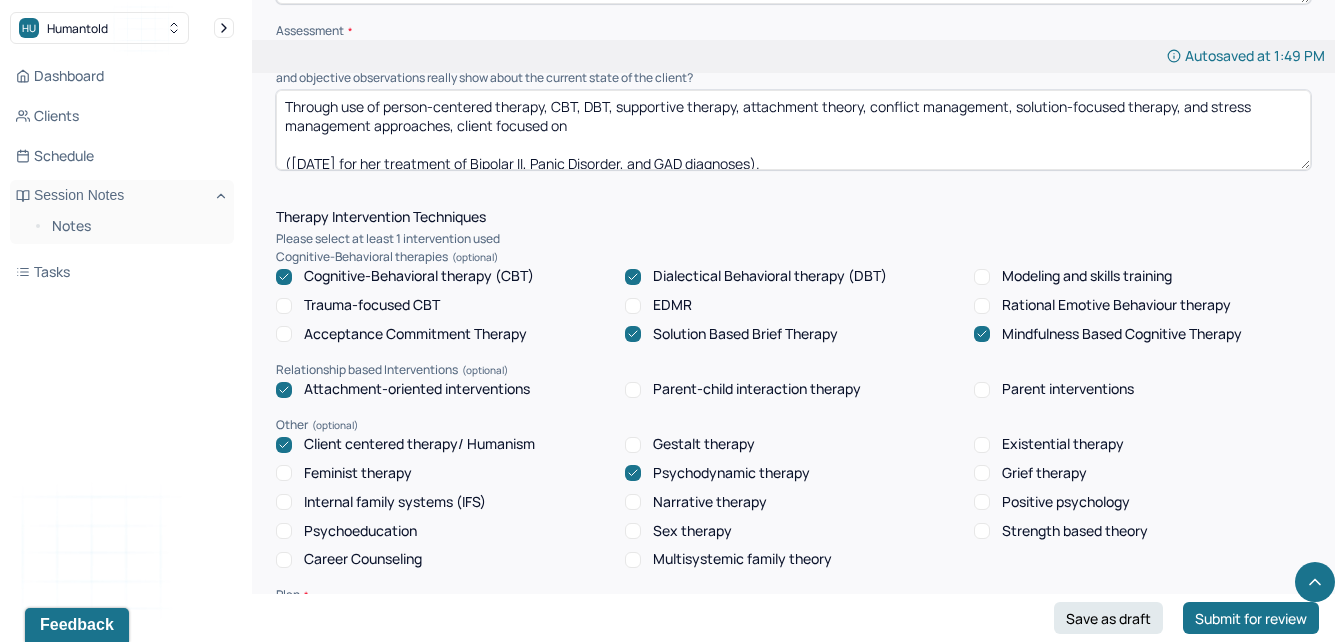 click on "Through use of person-centered therapy, CBT, DBT, supportive therapy, attachment theory, conflict management, solution-focused therapy, and stress management approaches, client focused on
([DATE] for her treatment of Bipolar II, Panic Disorder, and GAD diagnoses)." at bounding box center (793, 130) 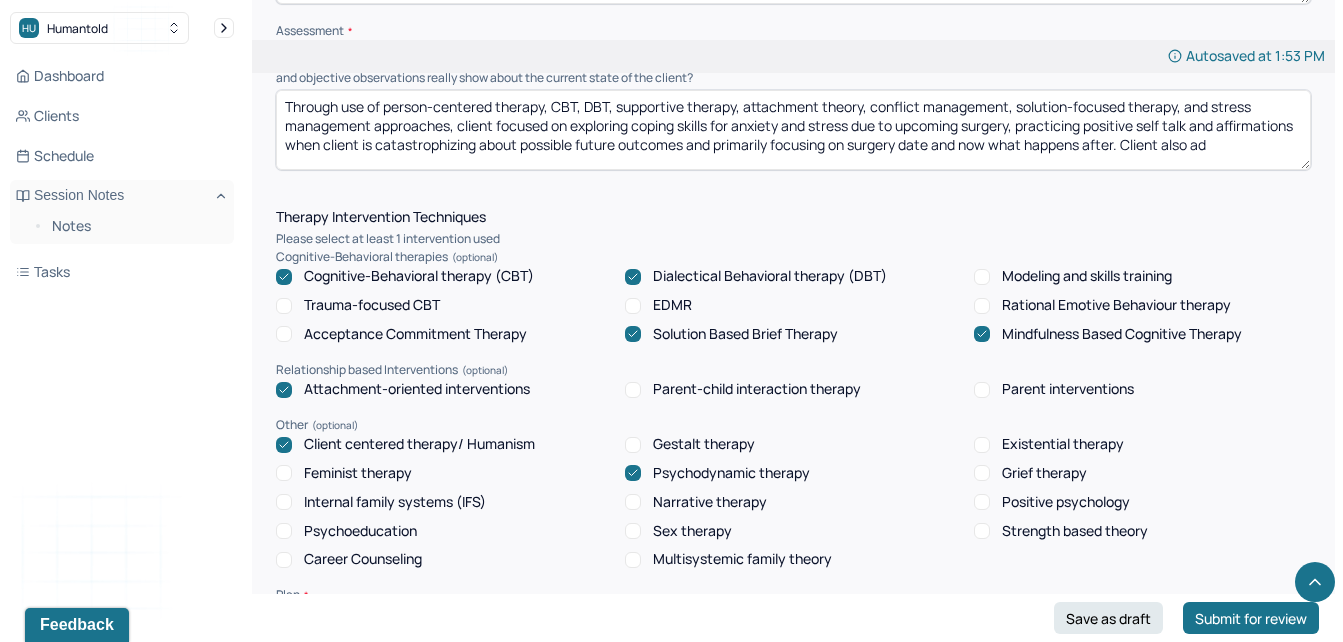 scroll, scrollTop: 5, scrollLeft: 0, axis: vertical 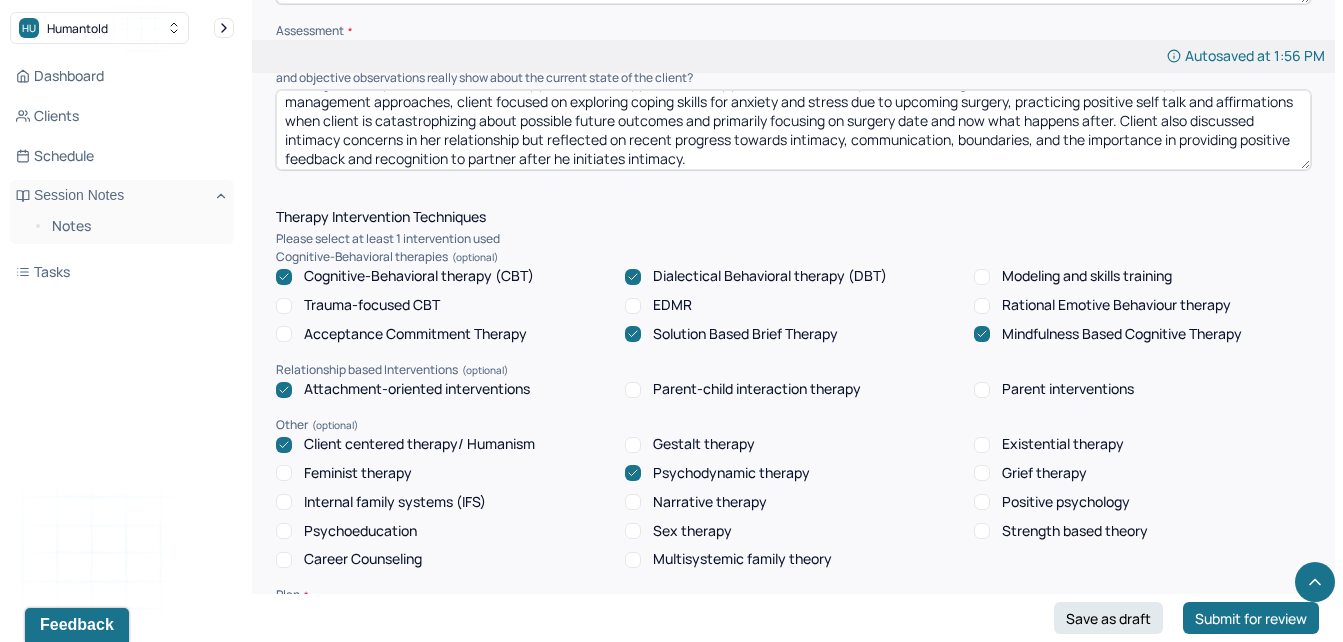 drag, startPoint x: 1345, startPoint y: 346, endPoint x: 840, endPoint y: 110, distance: 557.4235 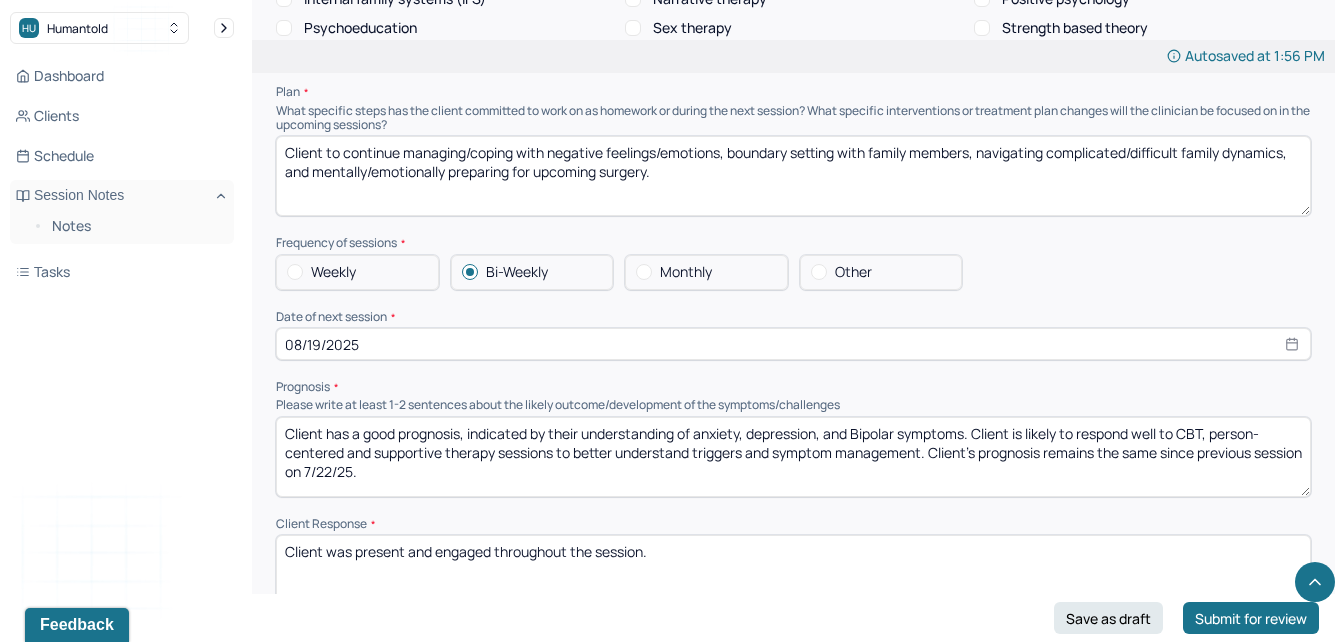 scroll, scrollTop: 2085, scrollLeft: 0, axis: vertical 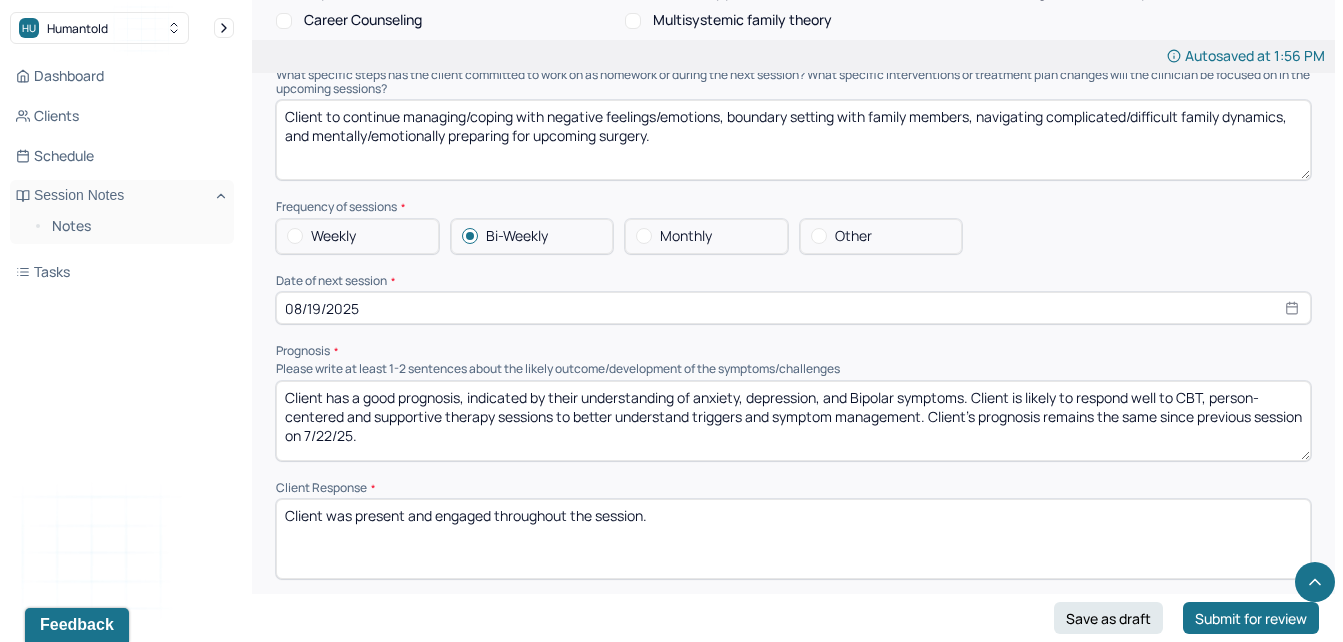 type on "Through use of person-centered therapy, CBT, DBT, supportive therapy, attachment theory, conflict management, solution-focused therapy, and stress management approaches, client focused on exploring coping skills for anxiety and stress due to upcoming surgery, practicing positive self talk and affirmations when client is catastrophizing about possible future outcomes and primarily focusing on surgery date and now what happens after. Client also discussed intimacy concerns in her relationship but reflected on recent progress towards intimacy, communication, boundaries, and the importance in providing positive feedback and recognition to partner after he initiates intimacy.
(Client’s NP provided therapist with supporting documentation on 12/12/24 for her treatment of Bipolar II, Panic Disorder, and GAD diagnoses)." 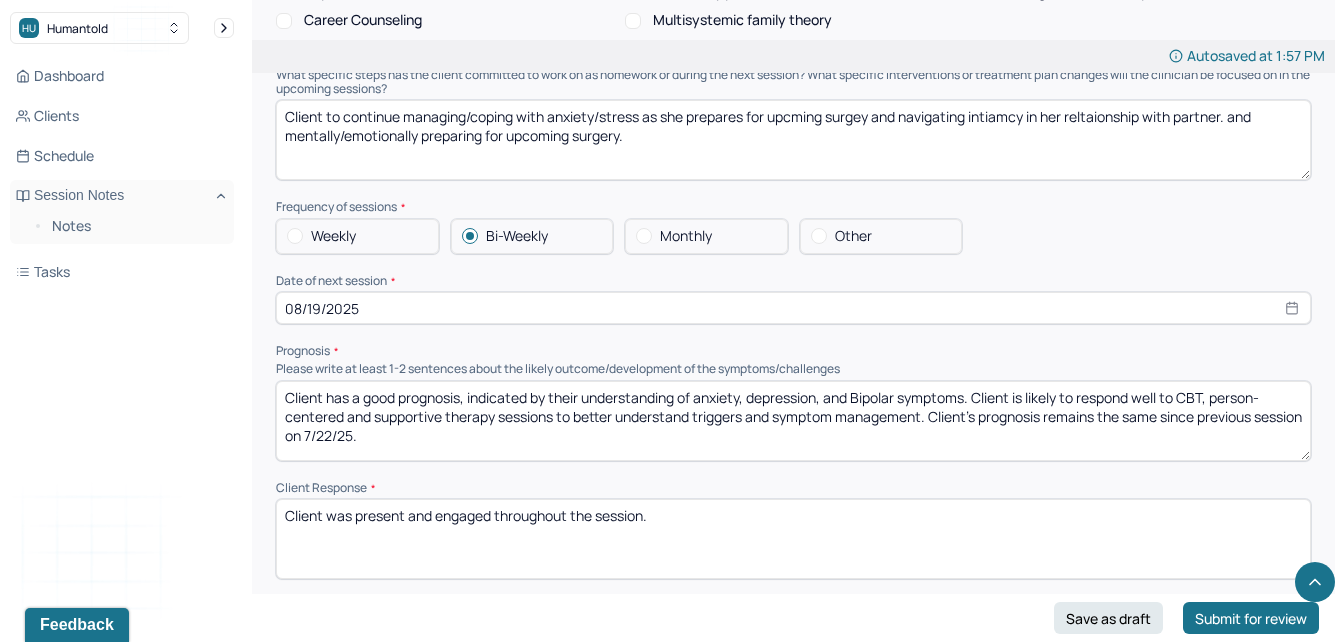 drag, startPoint x: 1203, startPoint y: 178, endPoint x: 1237, endPoint y: 146, distance: 46.69047 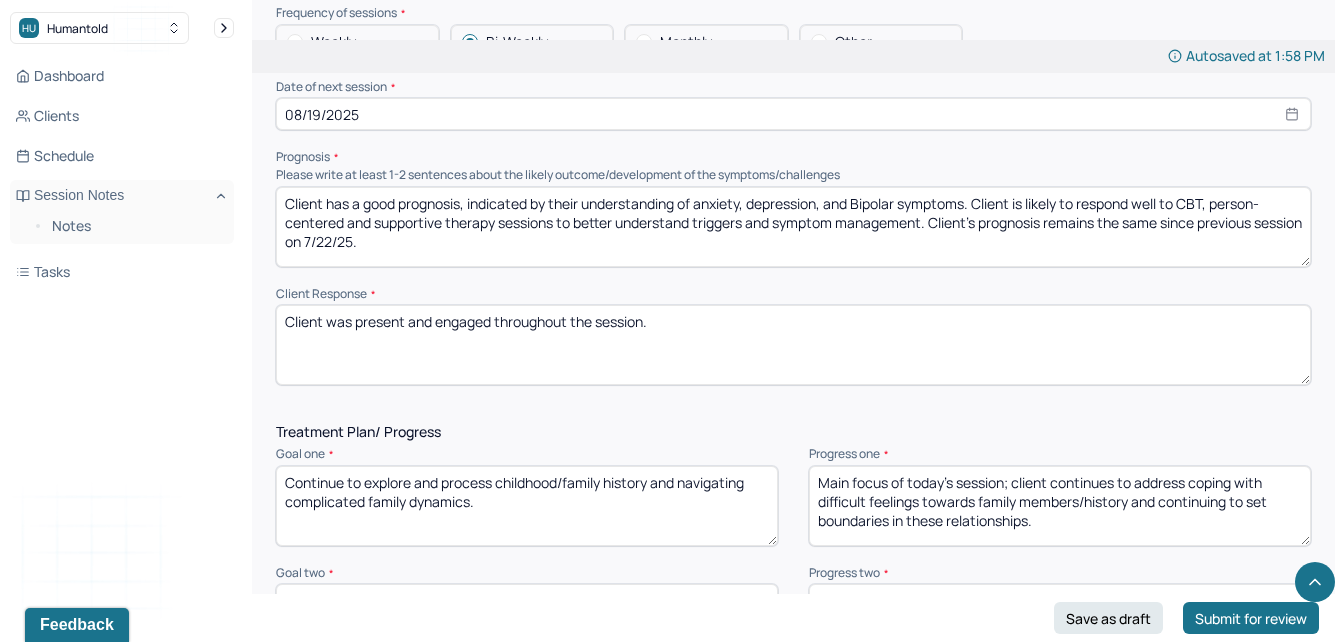 scroll, scrollTop: 2291, scrollLeft: 0, axis: vertical 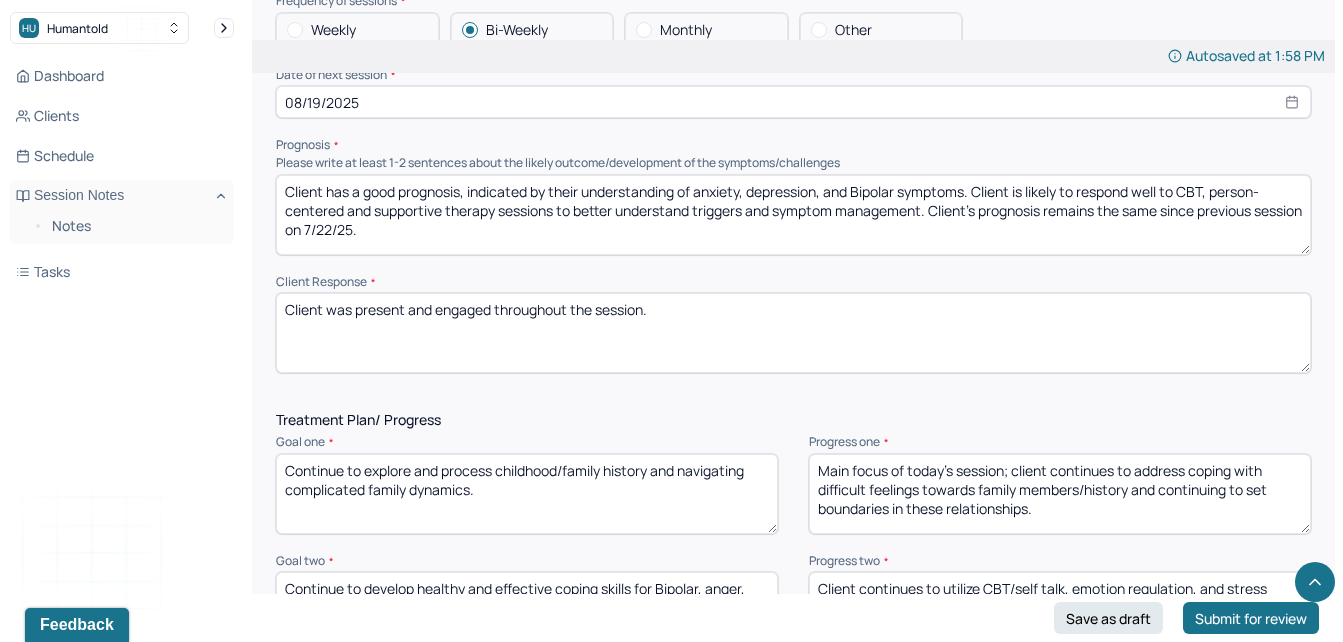 type on "Client to continue managing/coping with anxiety/stress as she prepares for upcoming surgery and navigating intimacy in her relationship with partner." 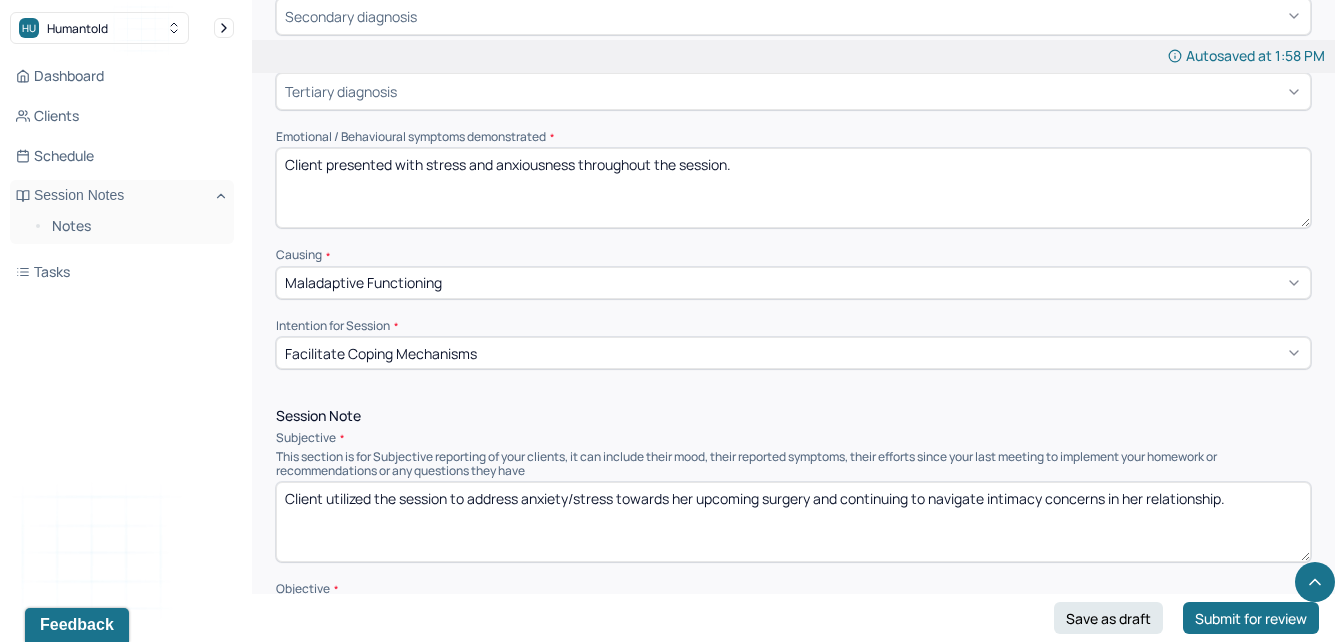 scroll, scrollTop: 1255, scrollLeft: 0, axis: vertical 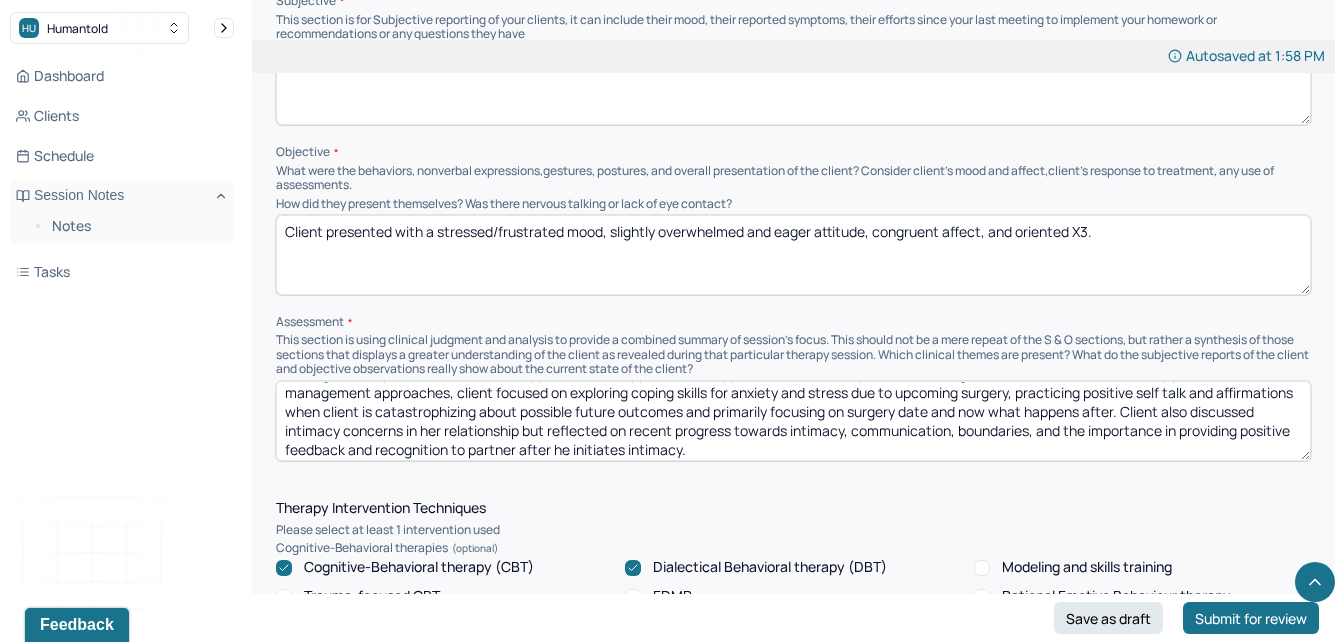 type on "Client was direct and cooperative throughout the session." 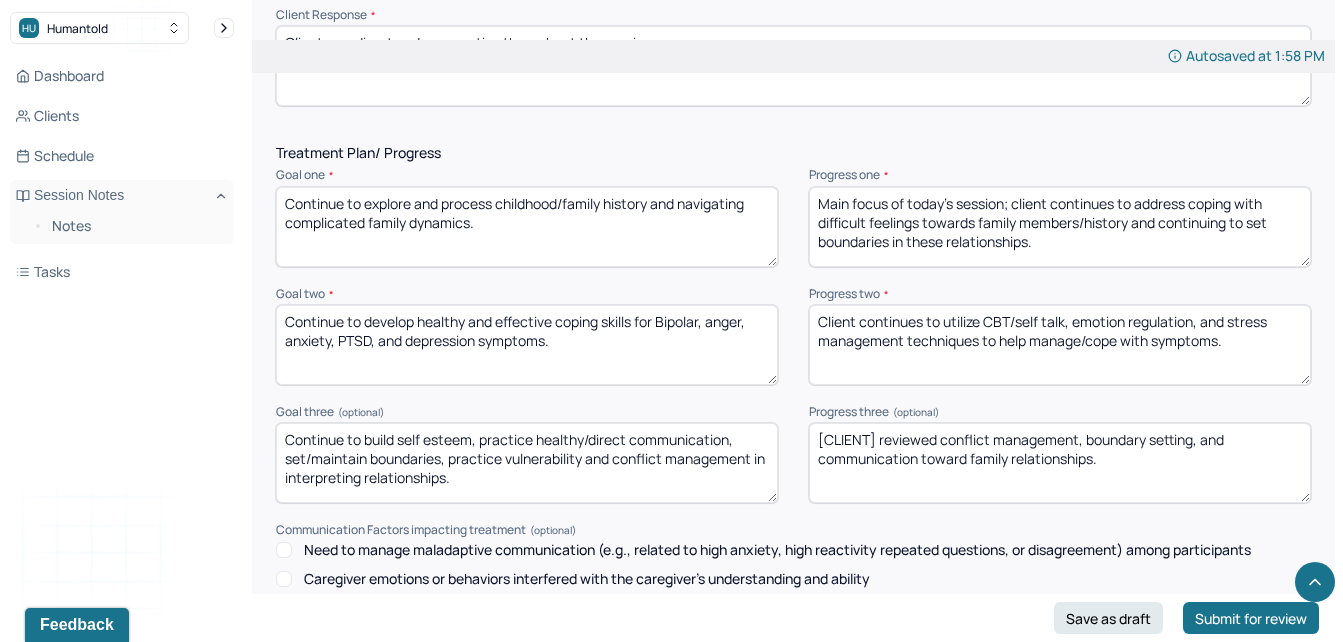 scroll, scrollTop: 2564, scrollLeft: 0, axis: vertical 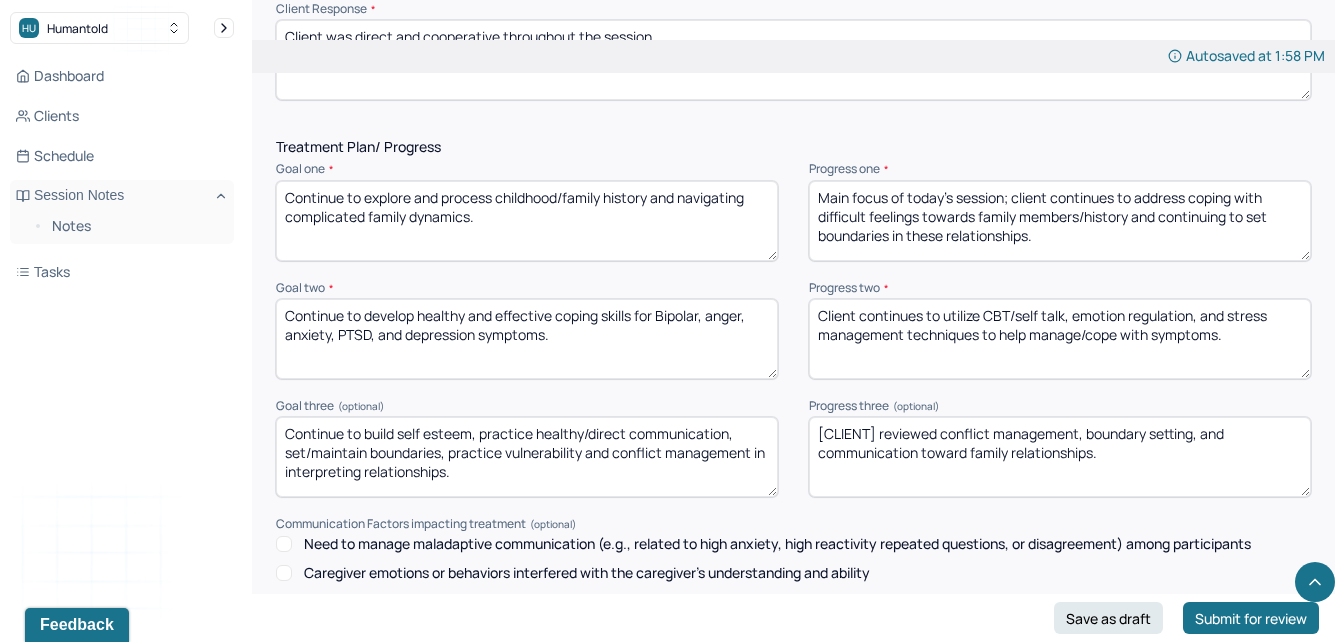drag, startPoint x: 978, startPoint y: 260, endPoint x: 778, endPoint y: 219, distance: 204.15926 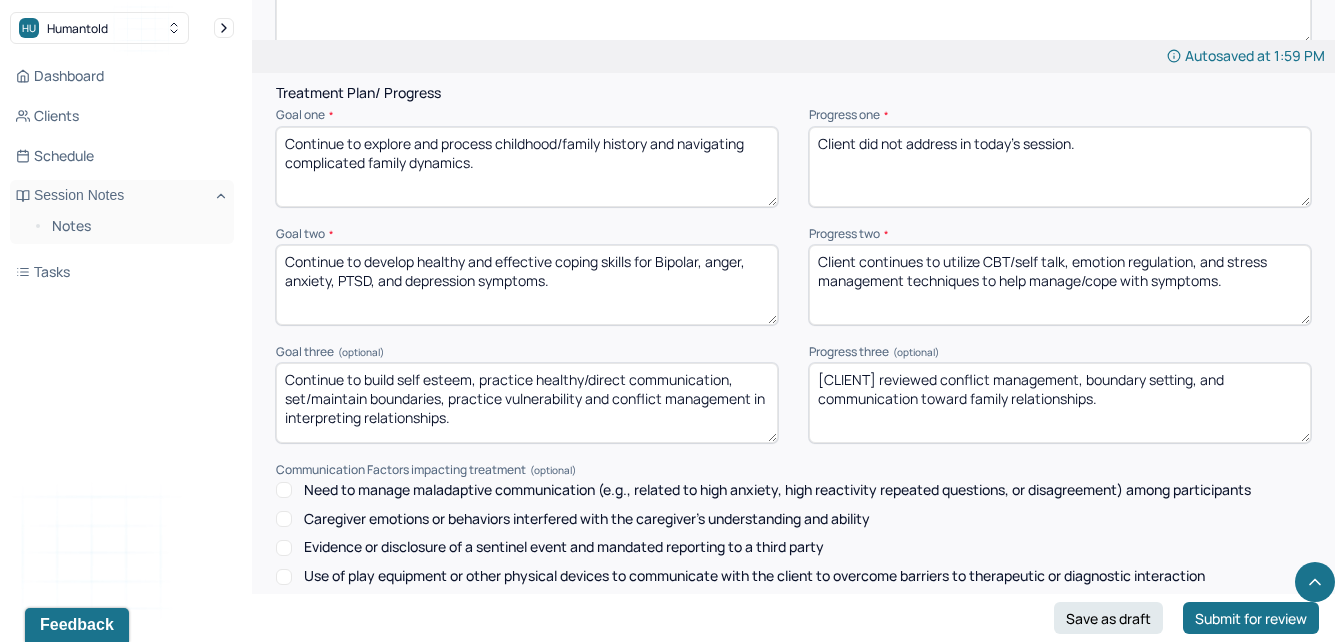 scroll, scrollTop: 2643, scrollLeft: 0, axis: vertical 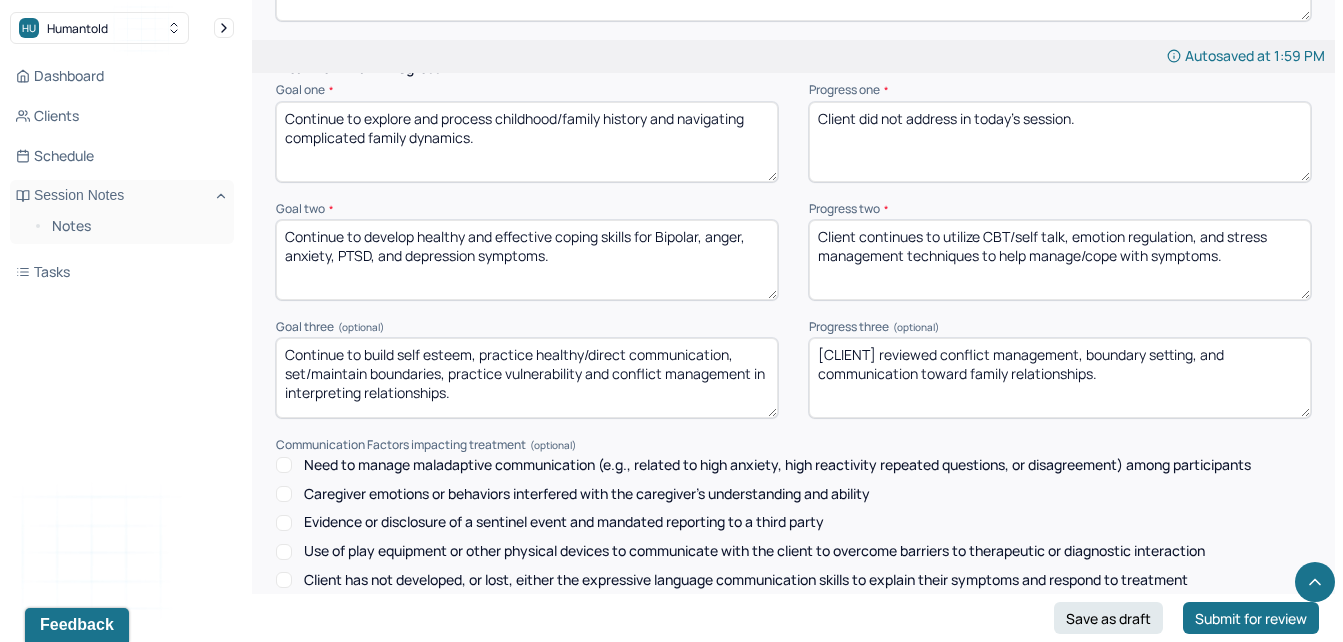 type on "Client did not address in today's session." 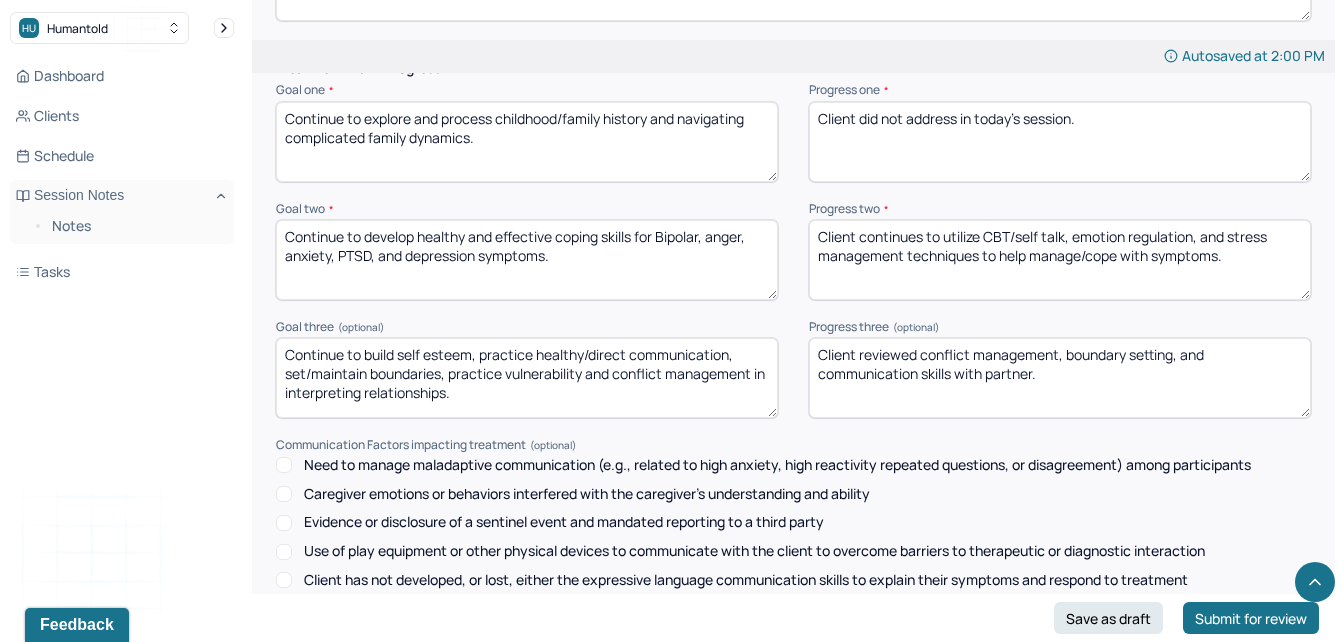 type on "Client reviewed conflict management, boundary setting, and communication skills with partner." 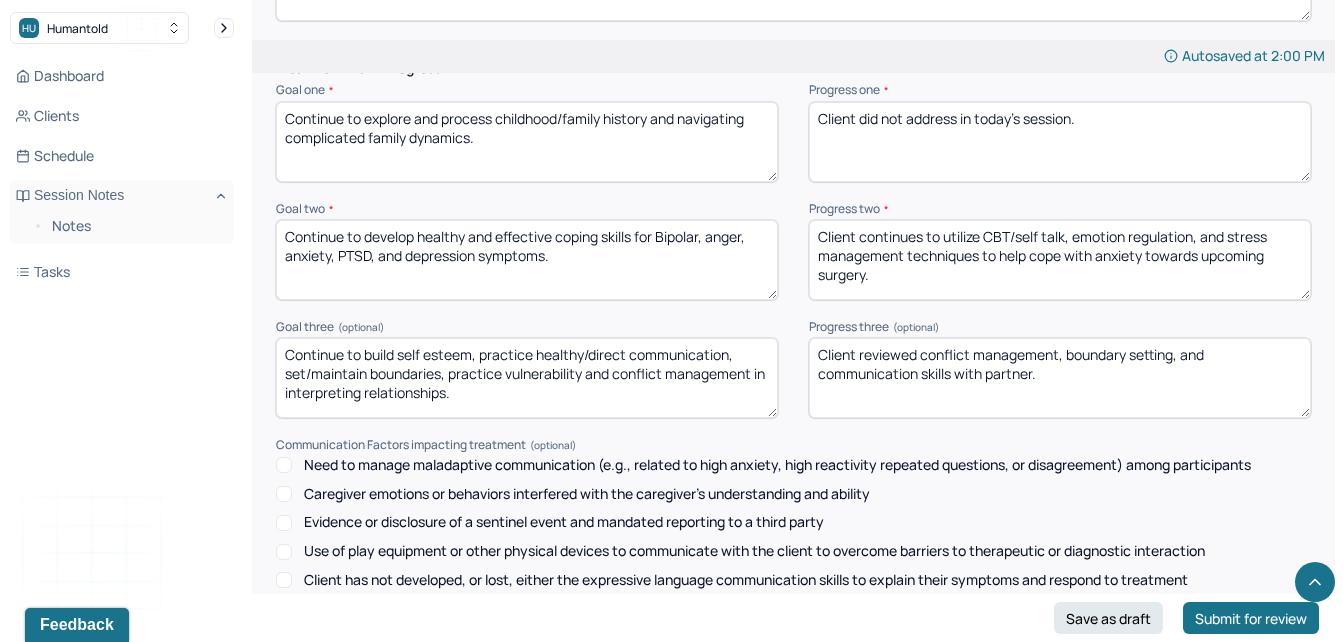 scroll, scrollTop: 2970, scrollLeft: 0, axis: vertical 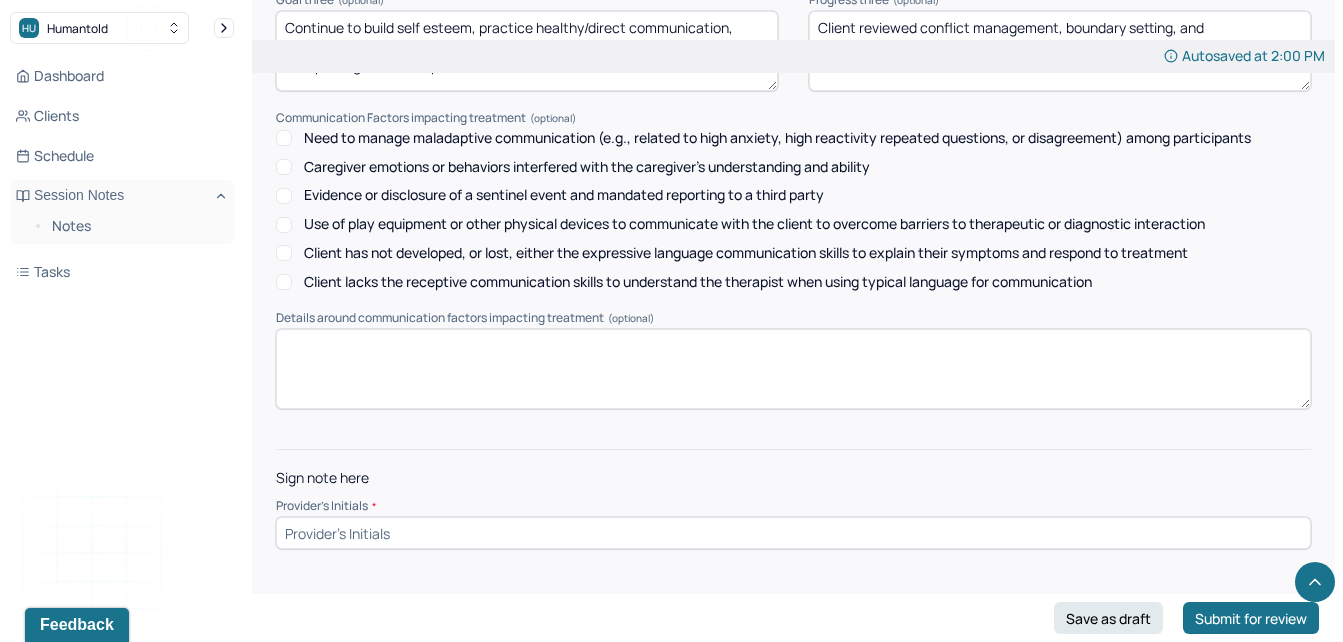 type on "Client continues to utilize CBT/self talk, emotion regulation, and stress management techniques to help cope with anxiety towards upcoming surgery." 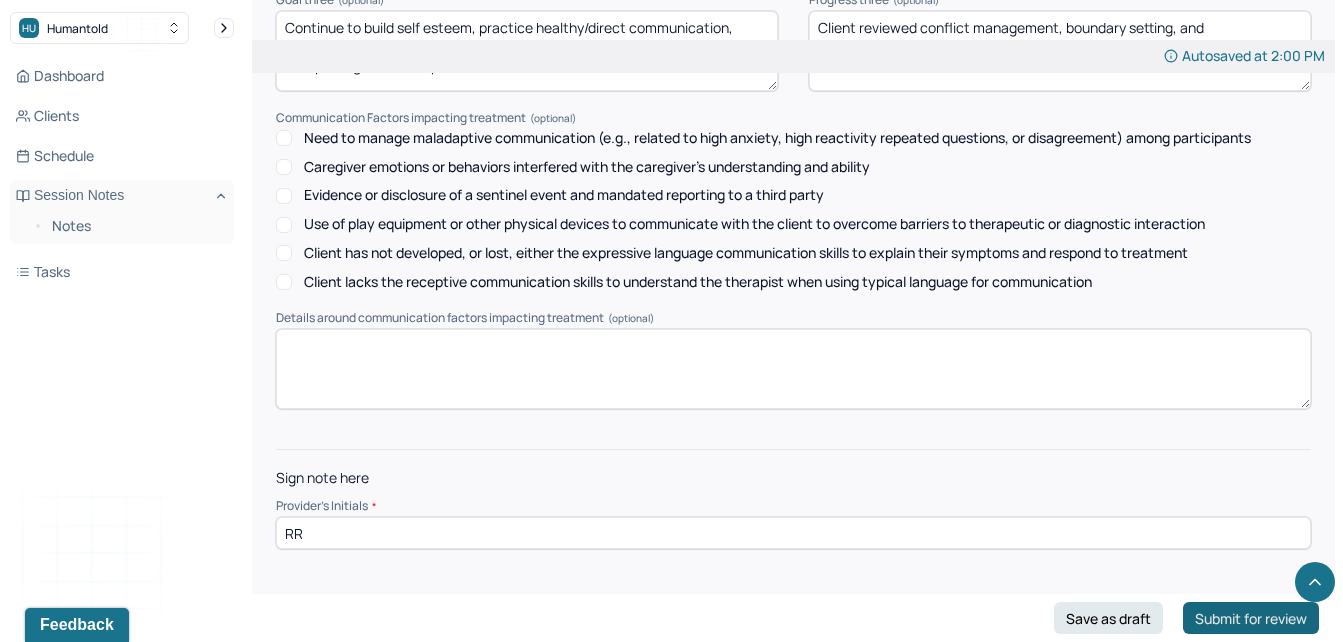 type on "RR" 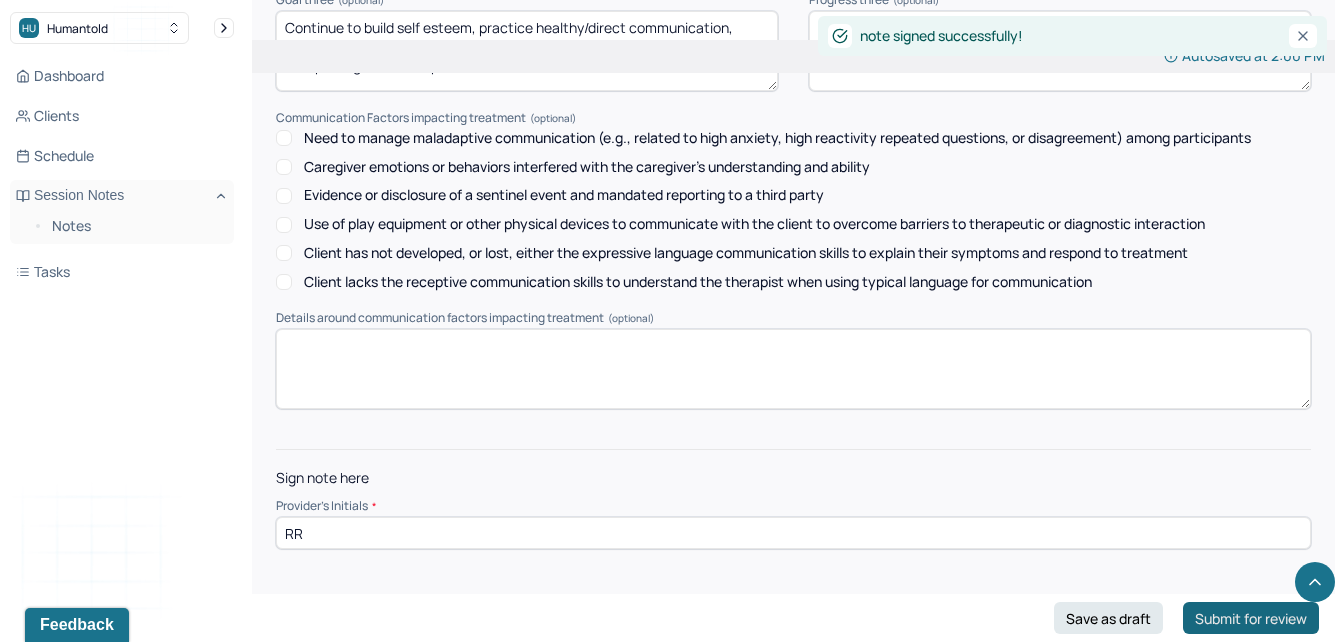 scroll, scrollTop: 0, scrollLeft: 0, axis: both 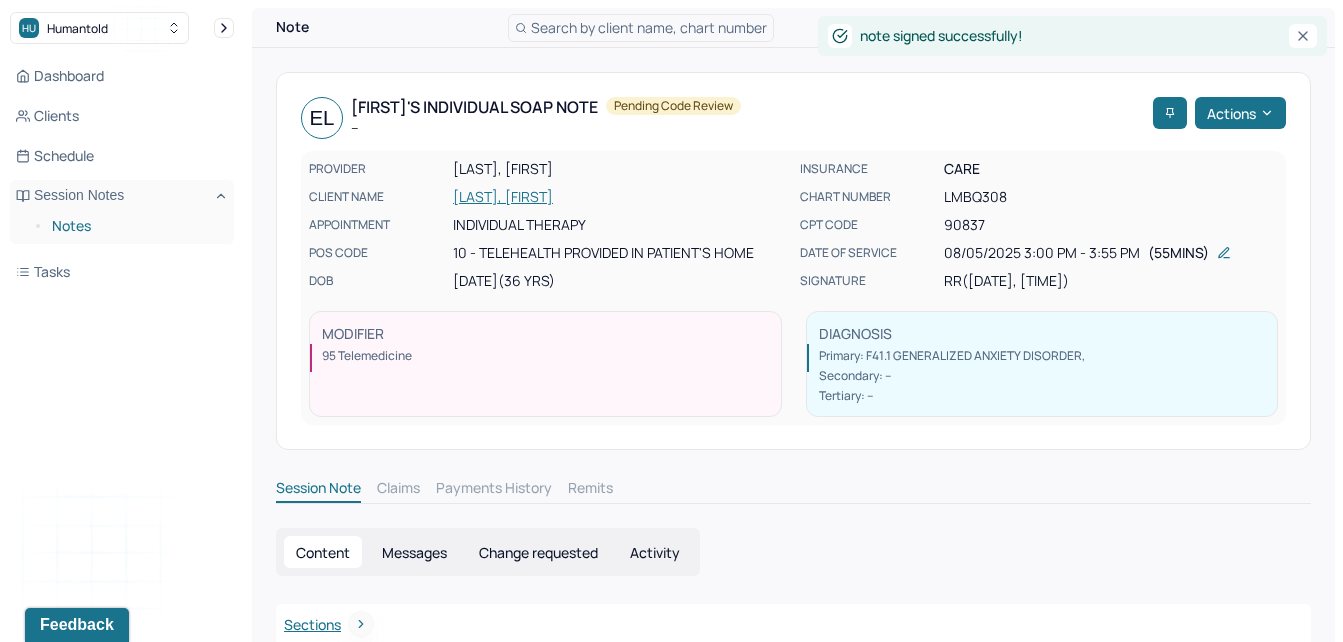 click on "Notes" at bounding box center [135, 226] 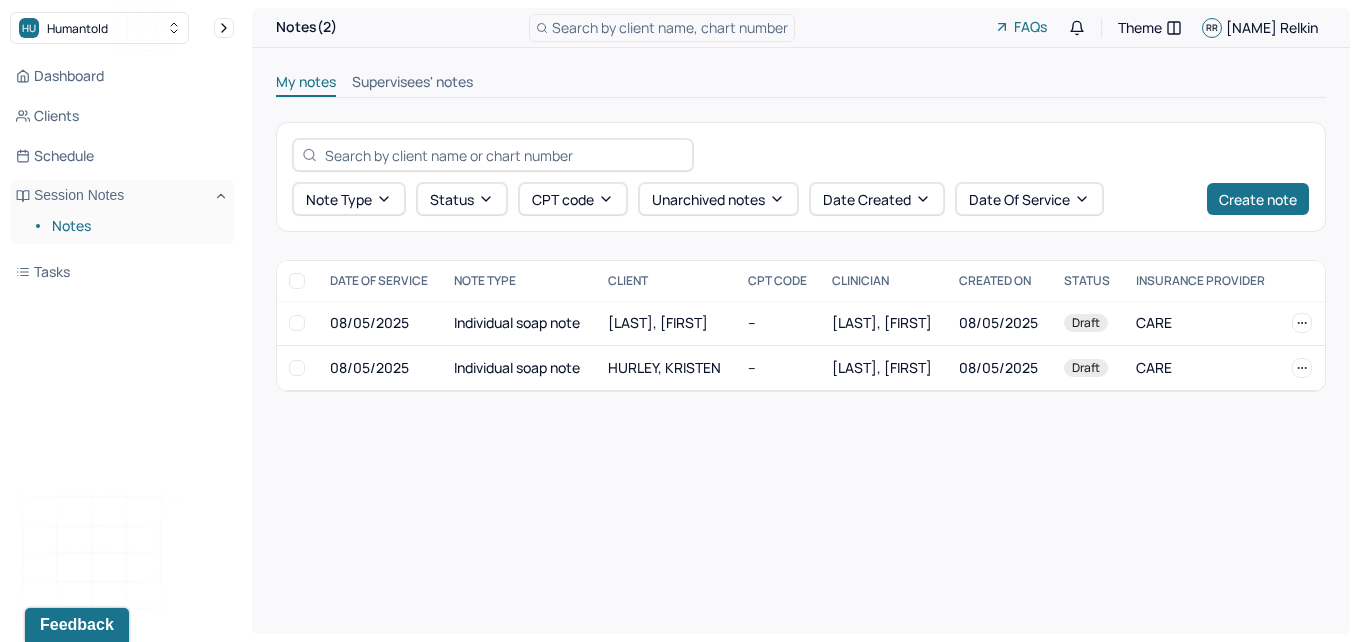 click on "Supervisees' notes" at bounding box center (412, 84) 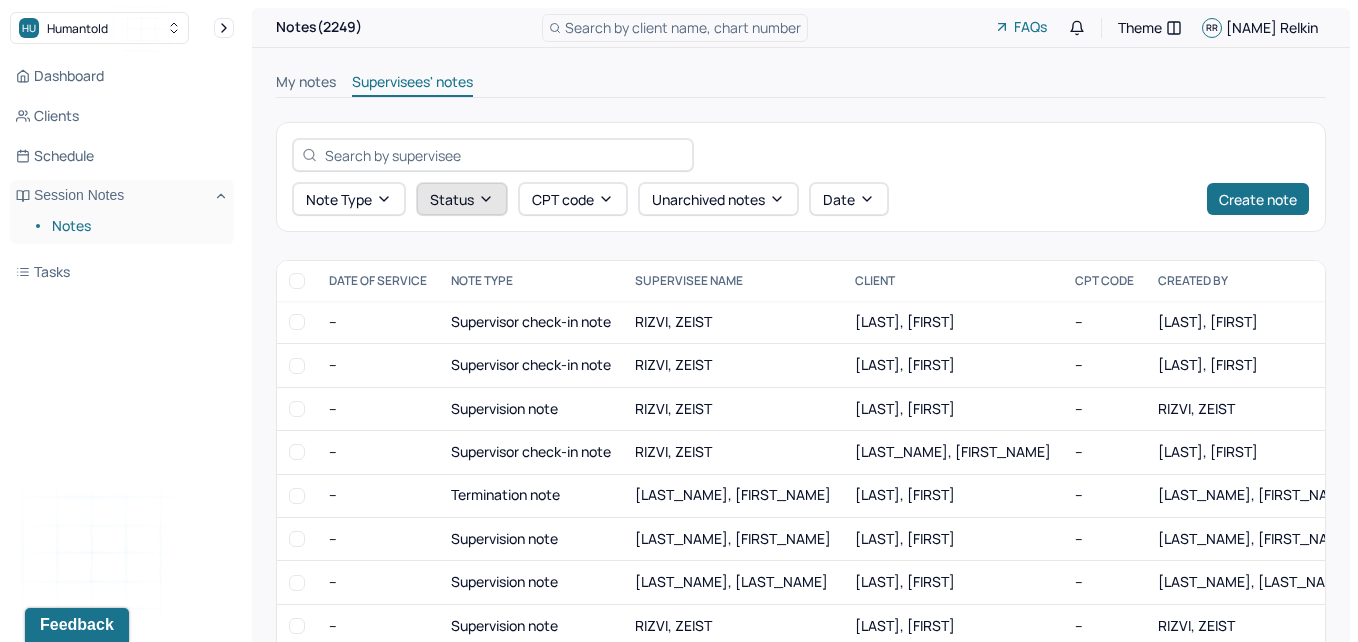 click on "Status" at bounding box center [462, 199] 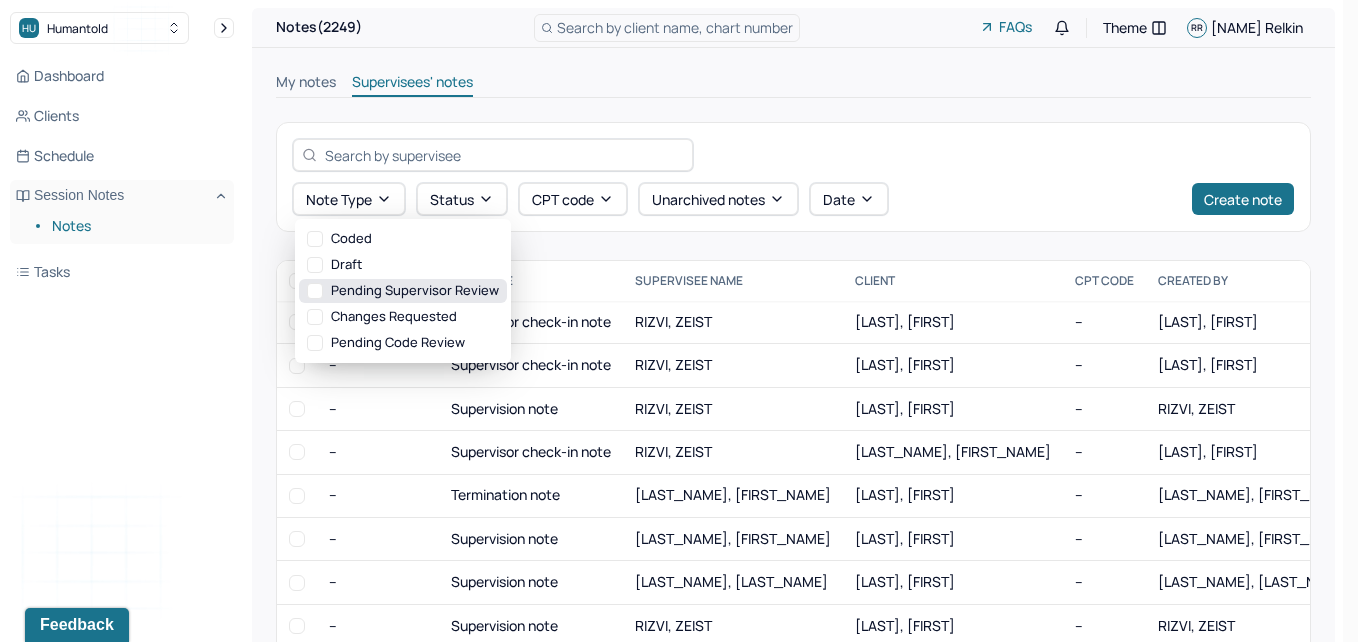 click on "Pending supervisor review" at bounding box center [403, 291] 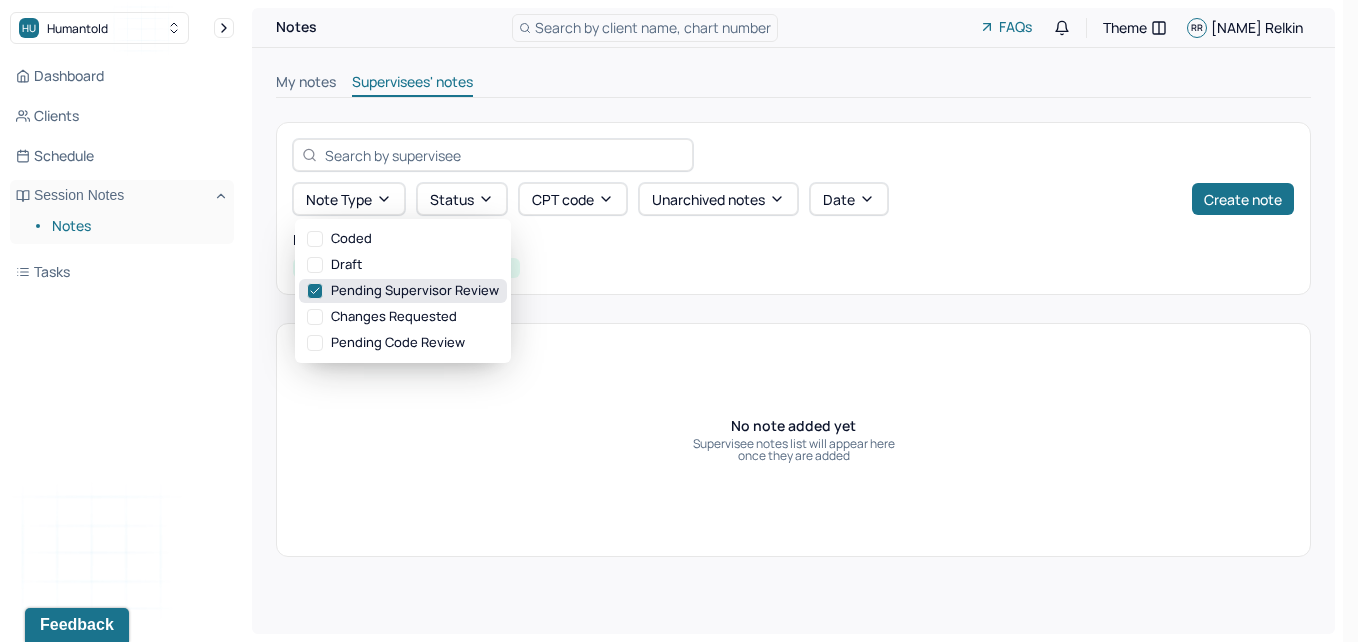 click on "Pending supervisor review" at bounding box center [403, 291] 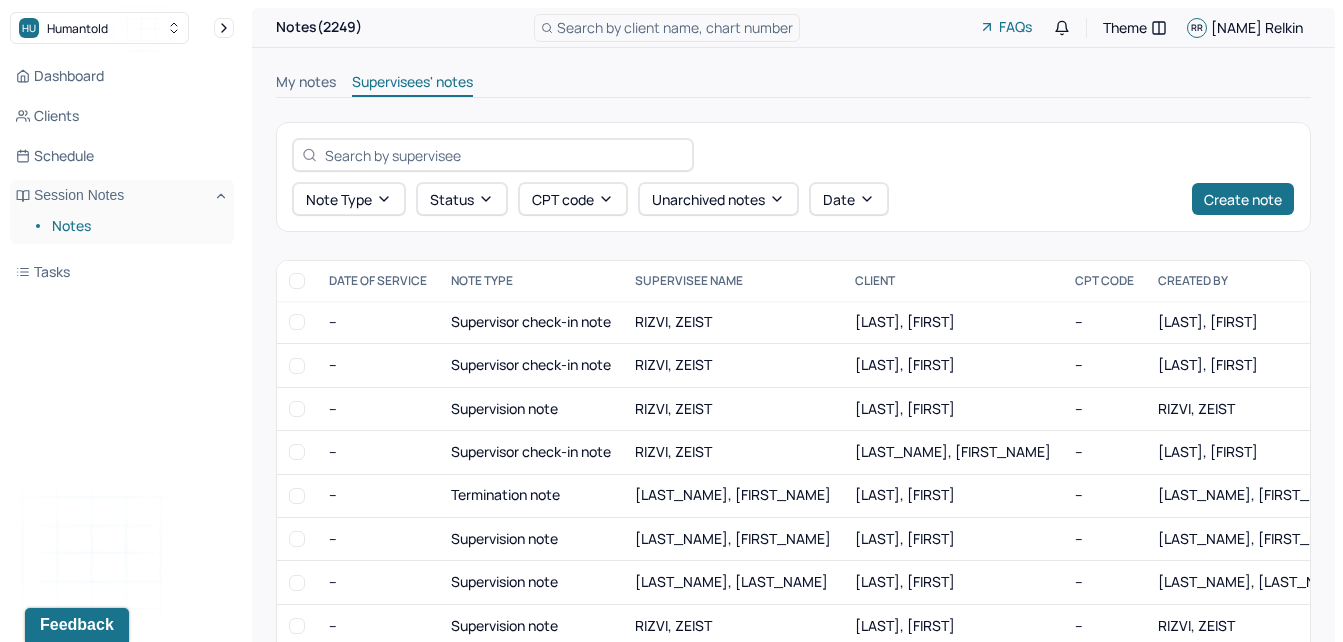click on "My notes" at bounding box center [306, 84] 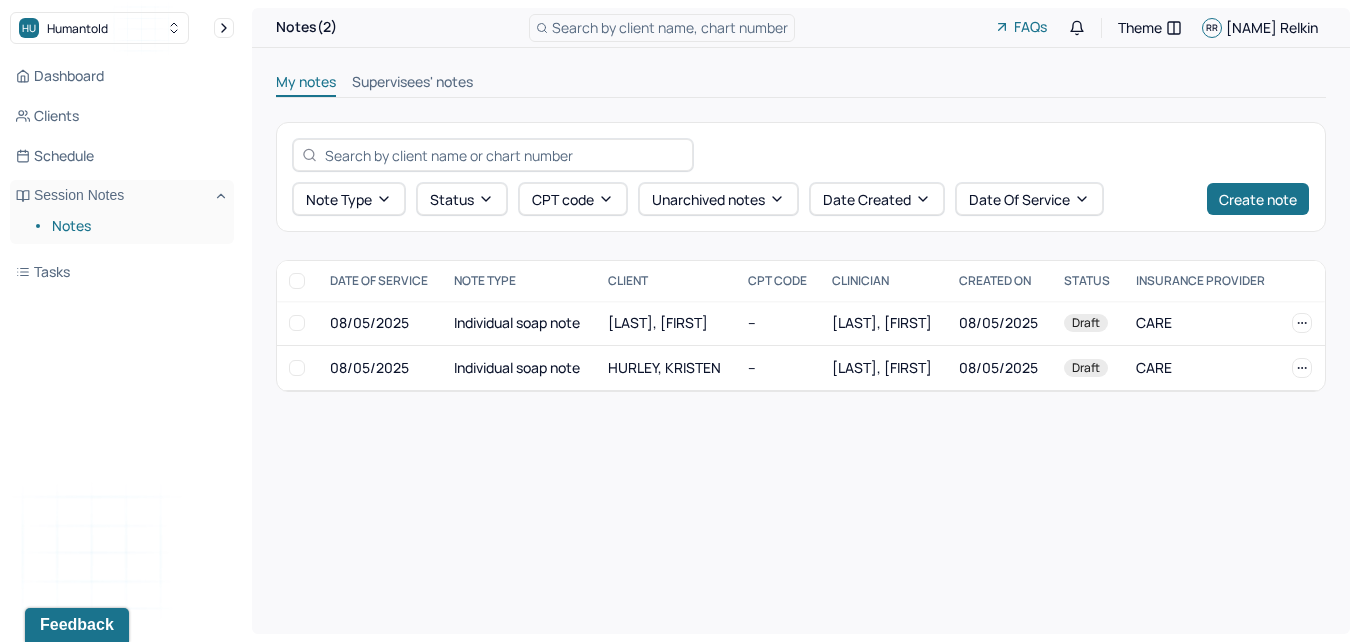 click on "Supervisees' notes" at bounding box center [412, 84] 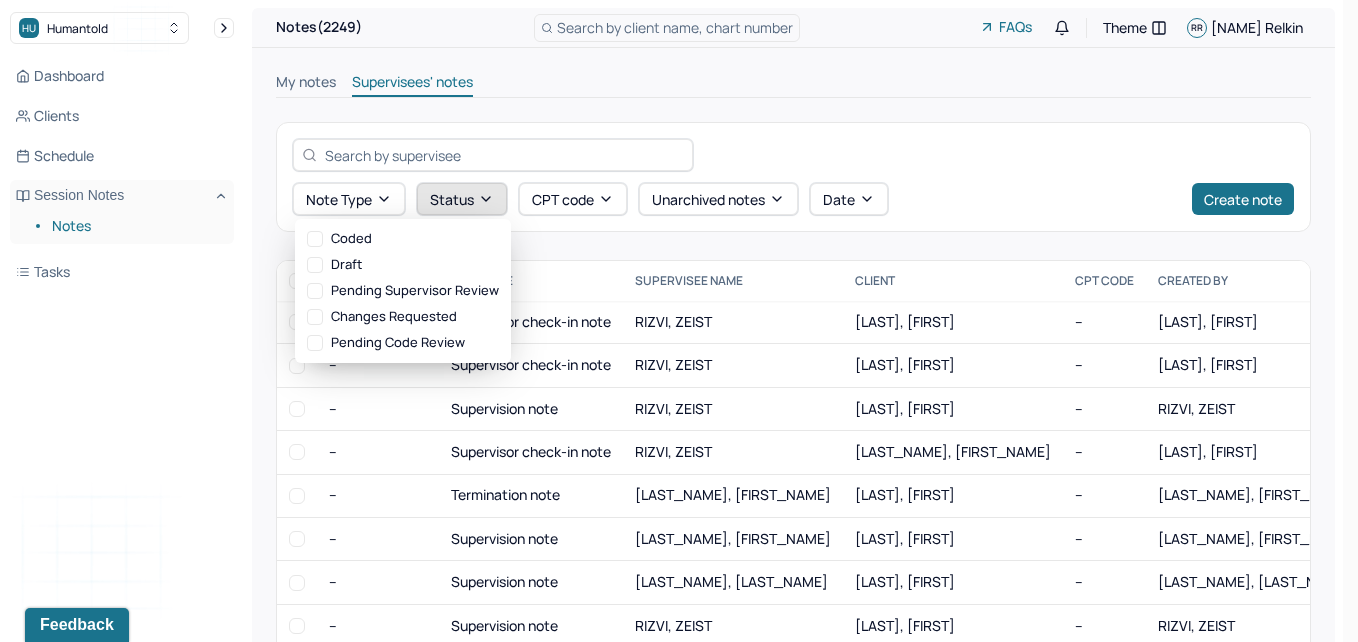 click on "Status" at bounding box center [462, 199] 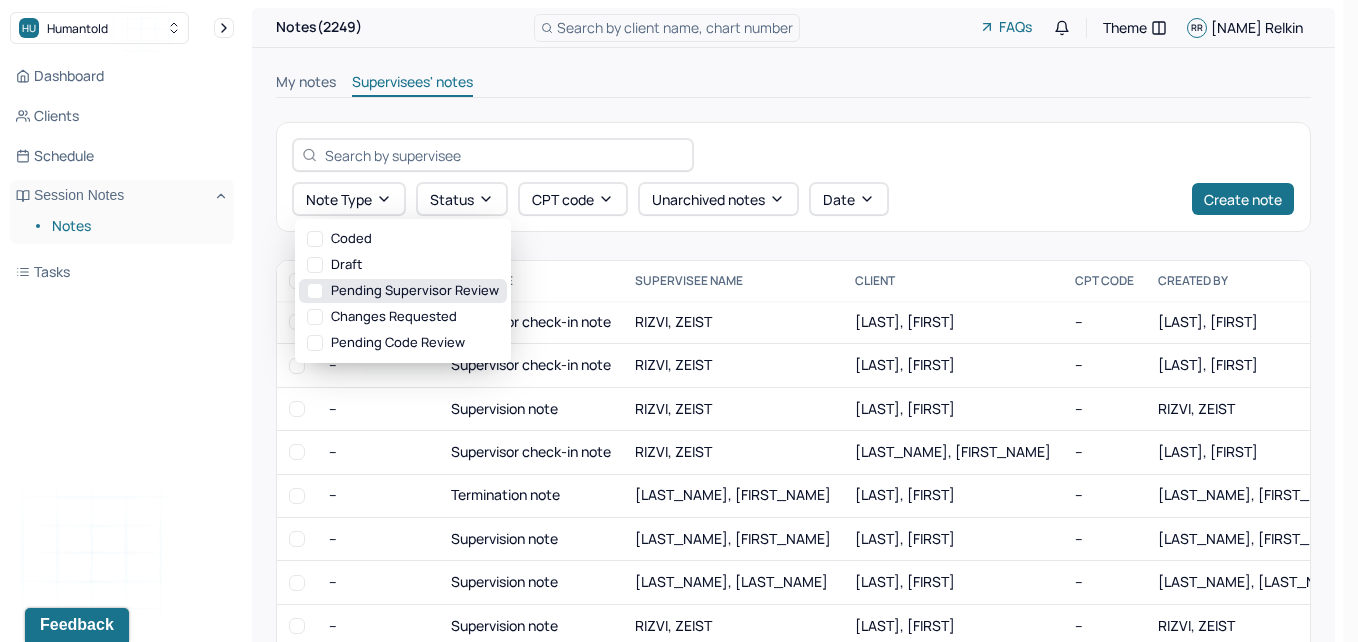 click on "Pending supervisor review" at bounding box center [403, 291] 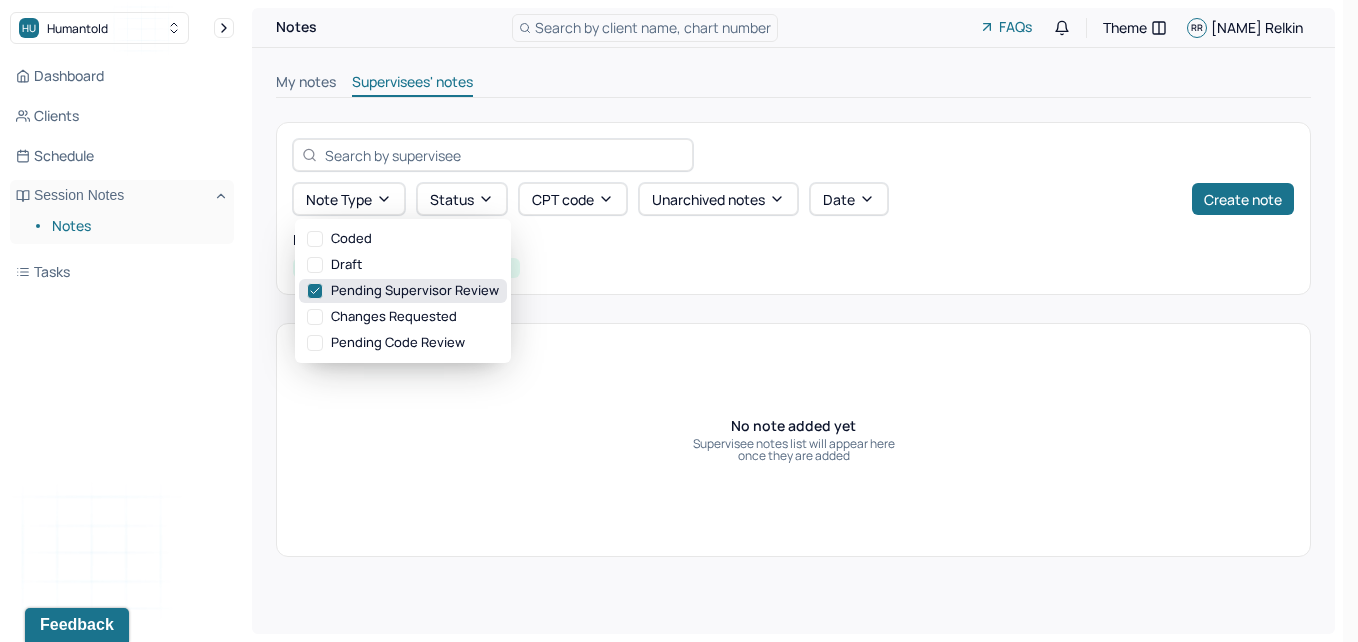 click on "Pending supervisor review" at bounding box center [403, 291] 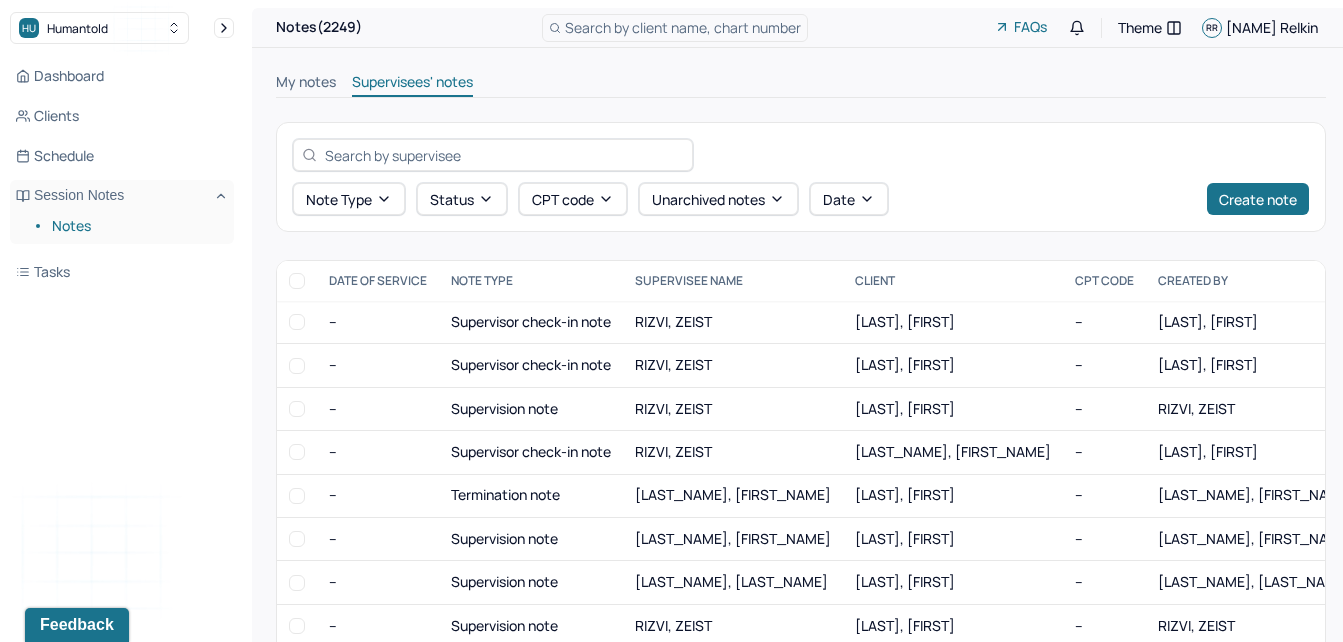 click on "My notes" at bounding box center [306, 84] 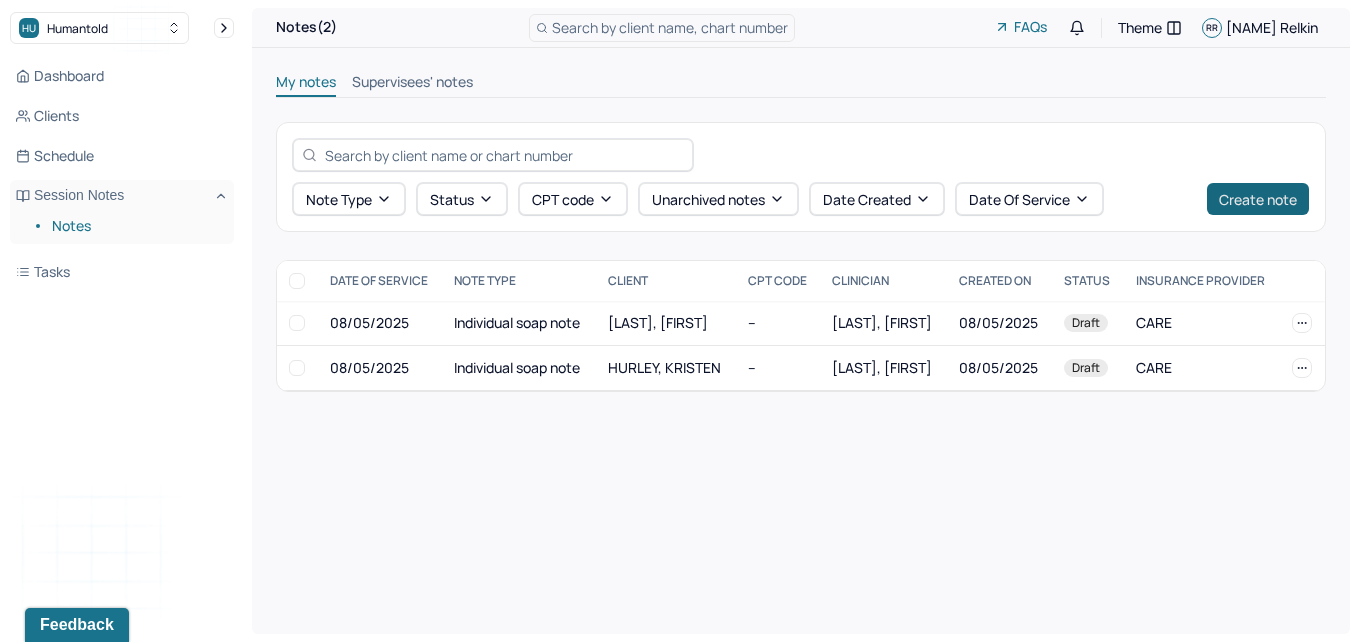 click on "Create note" at bounding box center (1258, 199) 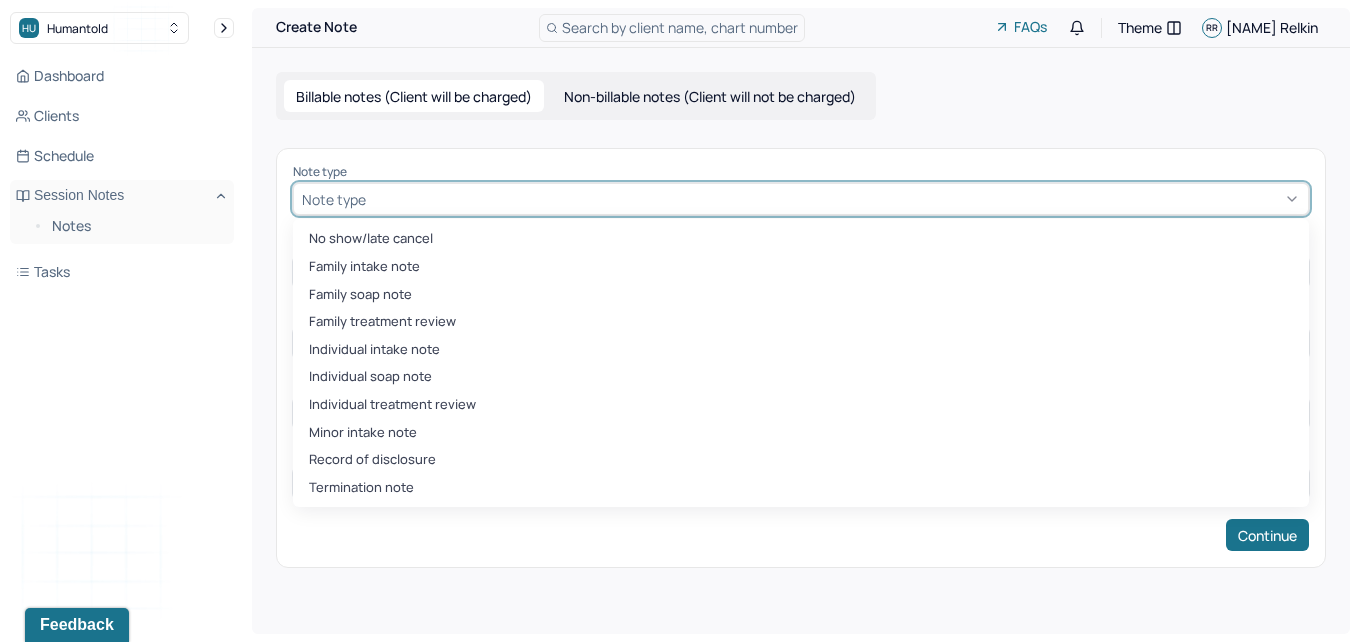 click at bounding box center [835, 199] 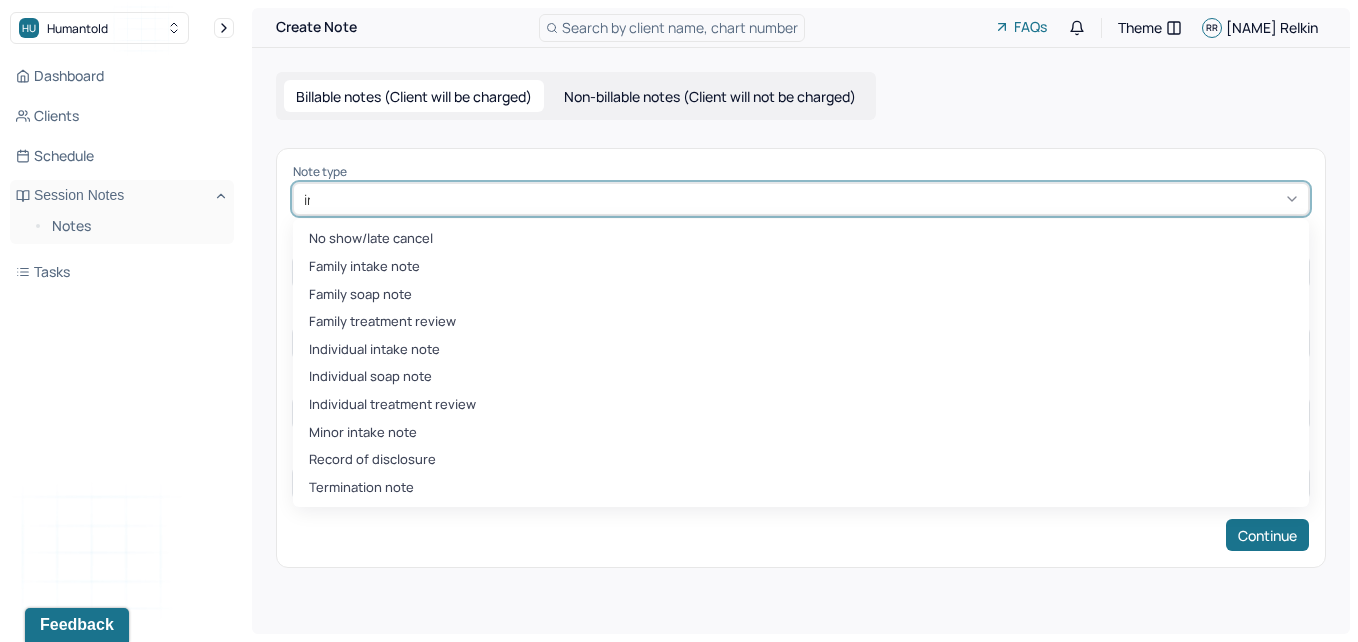 type on "ind" 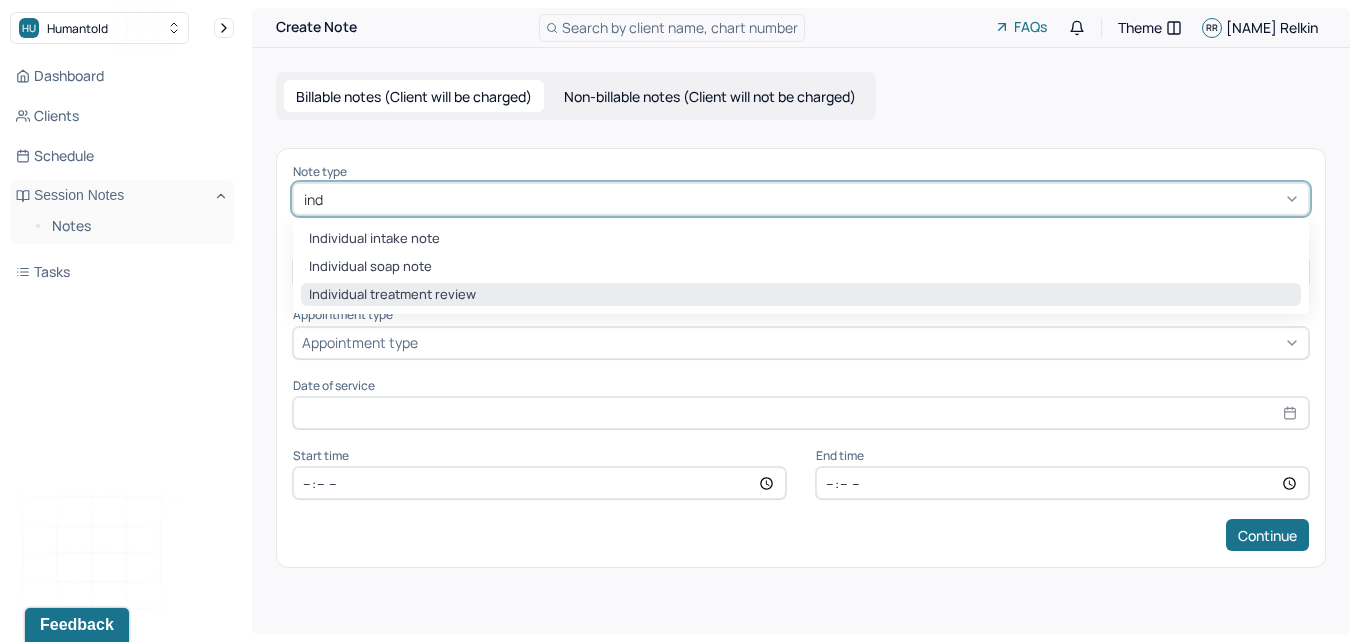 click on "Individual treatment review" at bounding box center [801, 295] 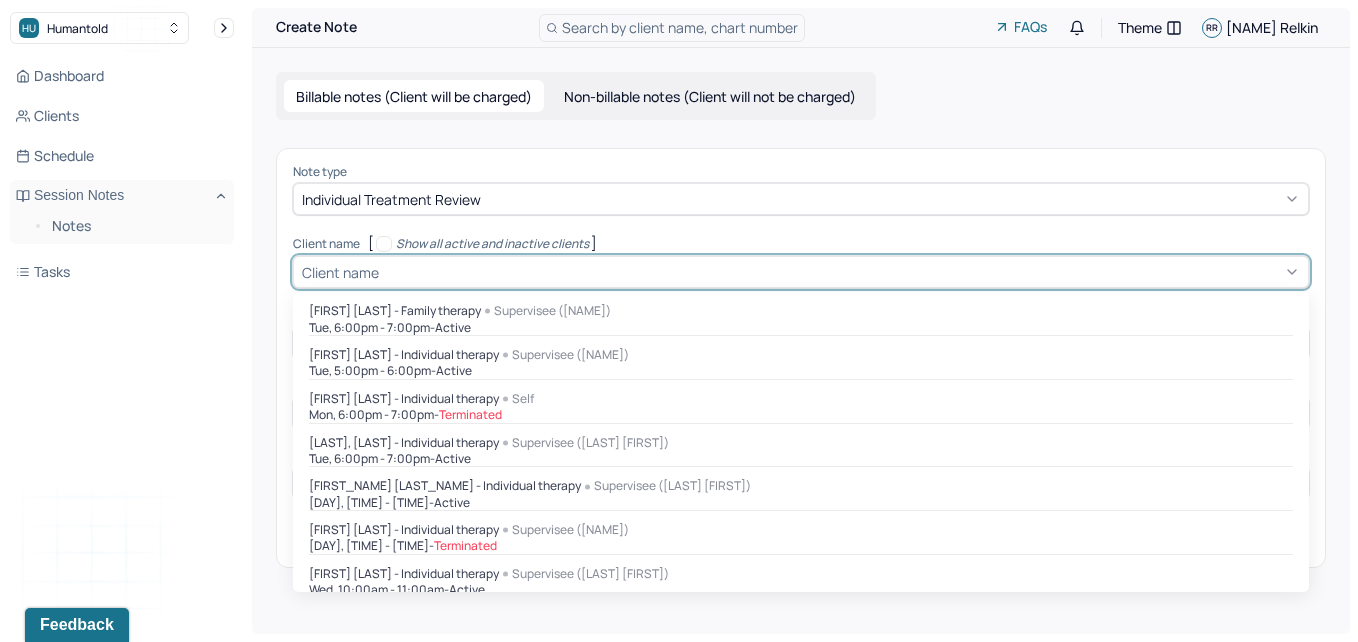 click on "Client name" at bounding box center [340, 272] 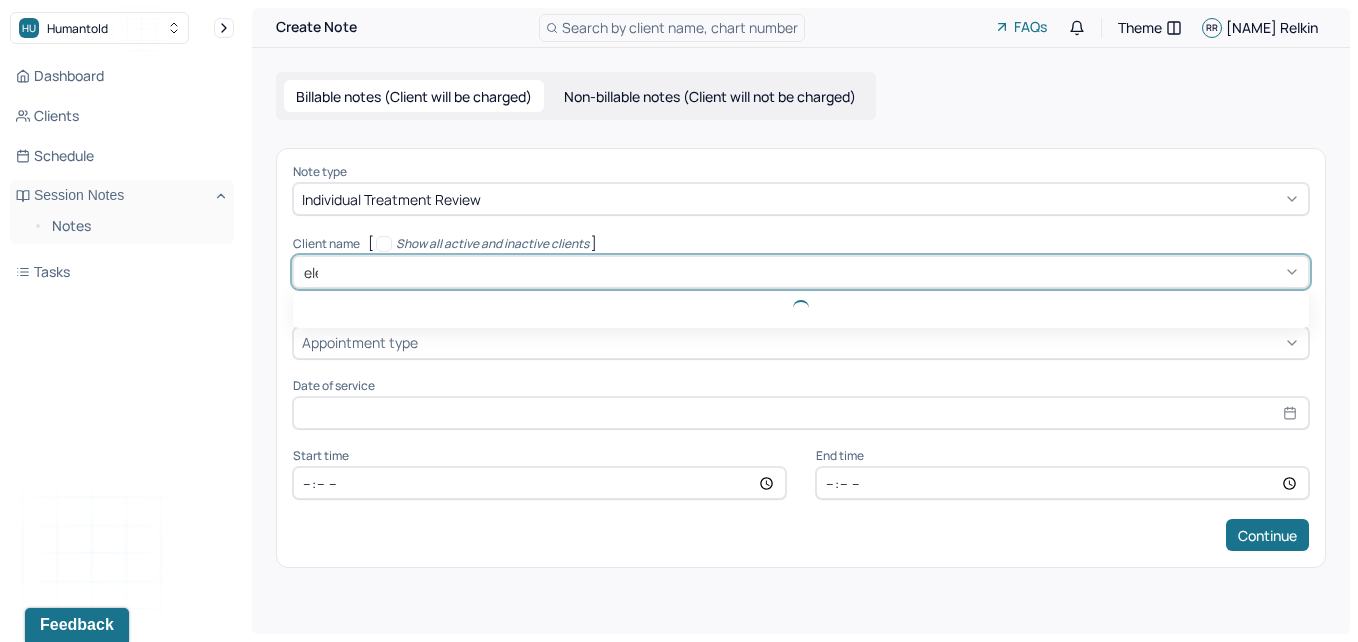 type on "[NAME]" 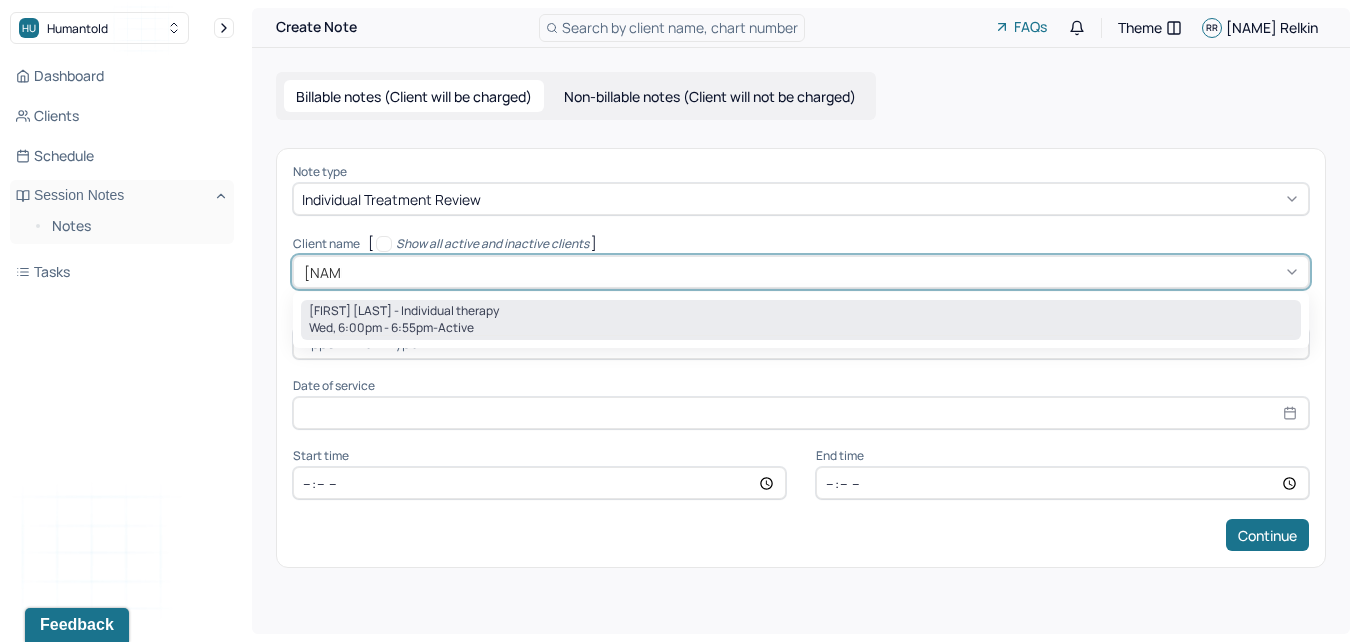 click on "[FIRST] [LAST] - Individual therapy" at bounding box center [801, 311] 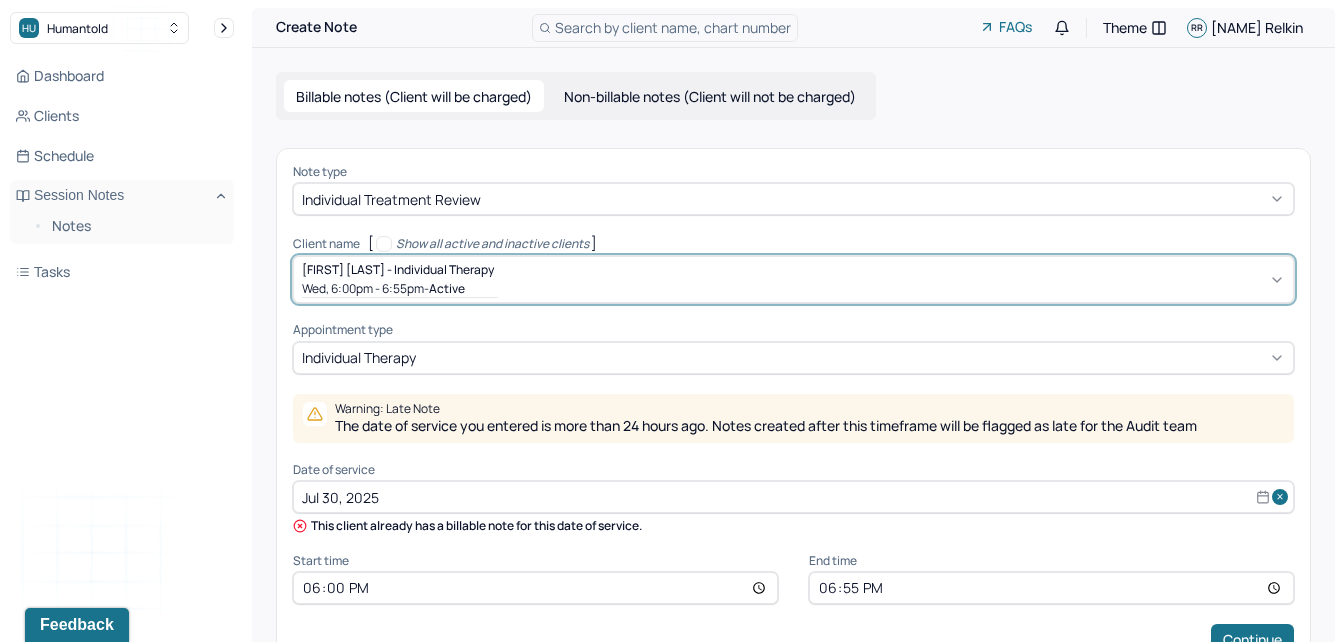 select on "6" 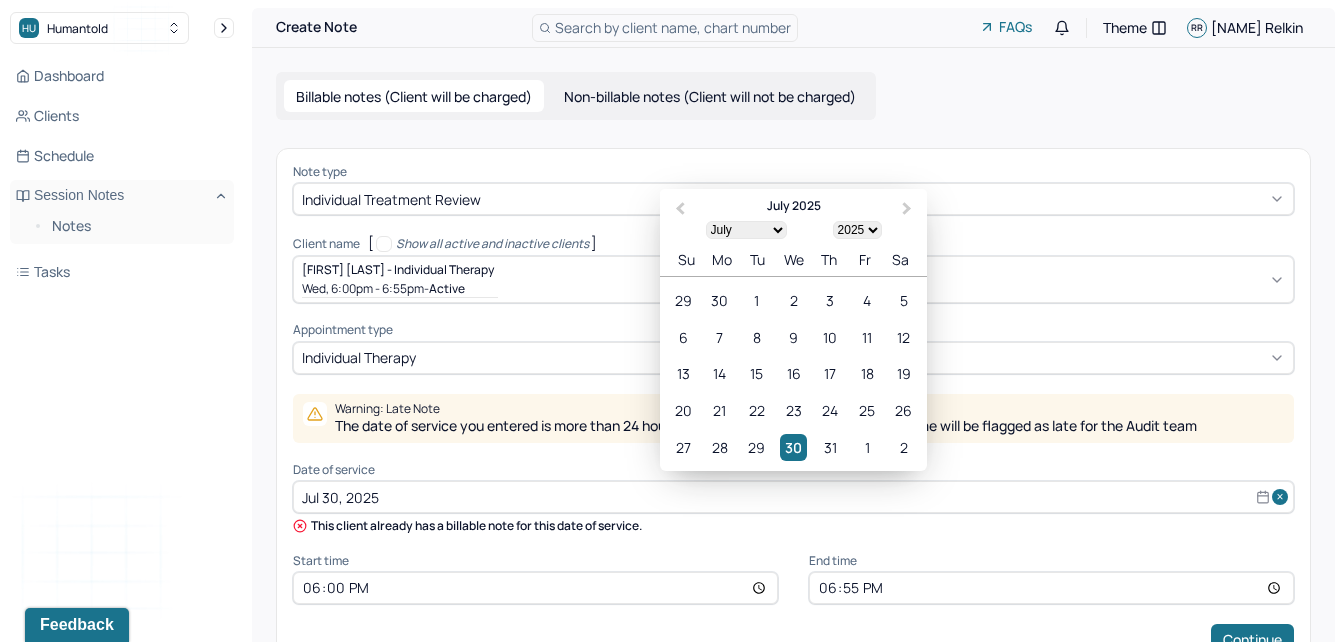 click on "Jul 30, 2025" at bounding box center [793, 497] 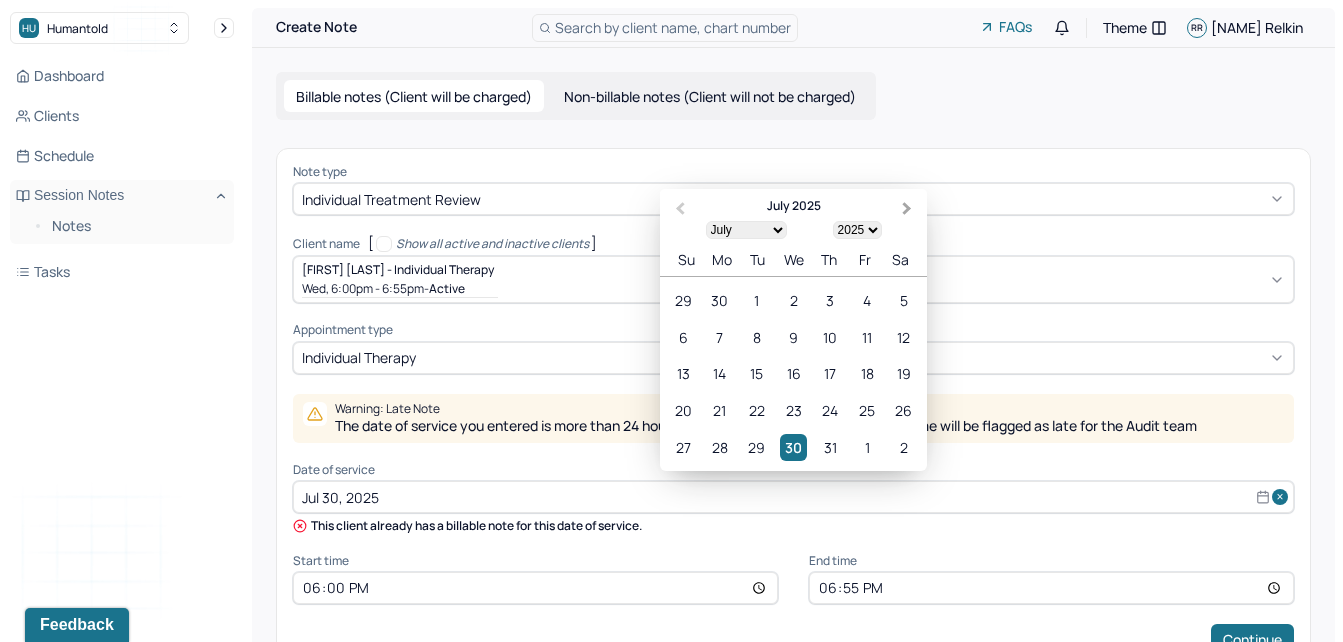 click on "Next Month" at bounding box center (907, 209) 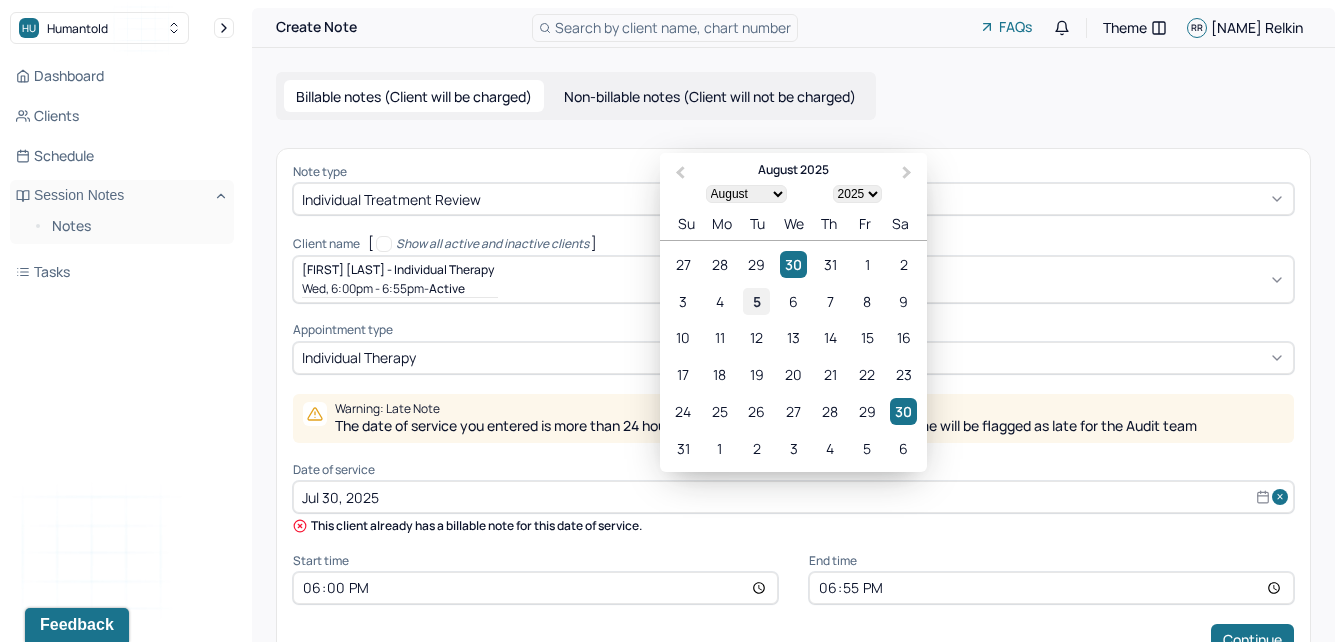 click on "5" at bounding box center (756, 301) 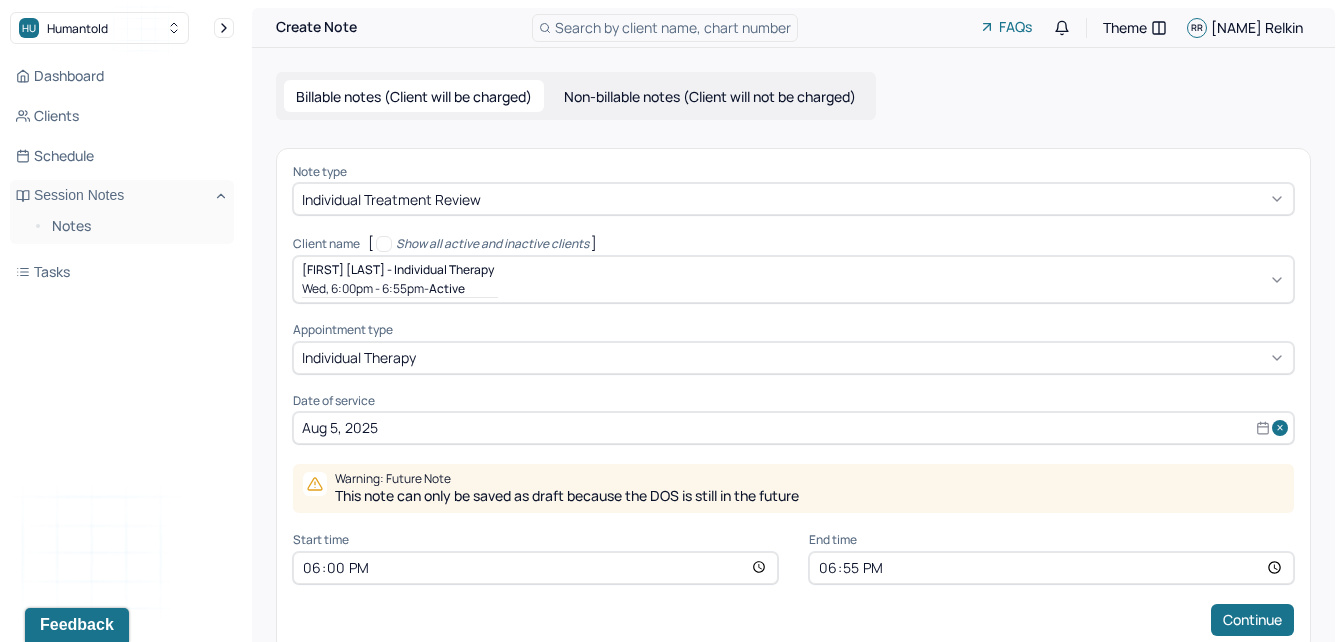 scroll, scrollTop: 43, scrollLeft: 0, axis: vertical 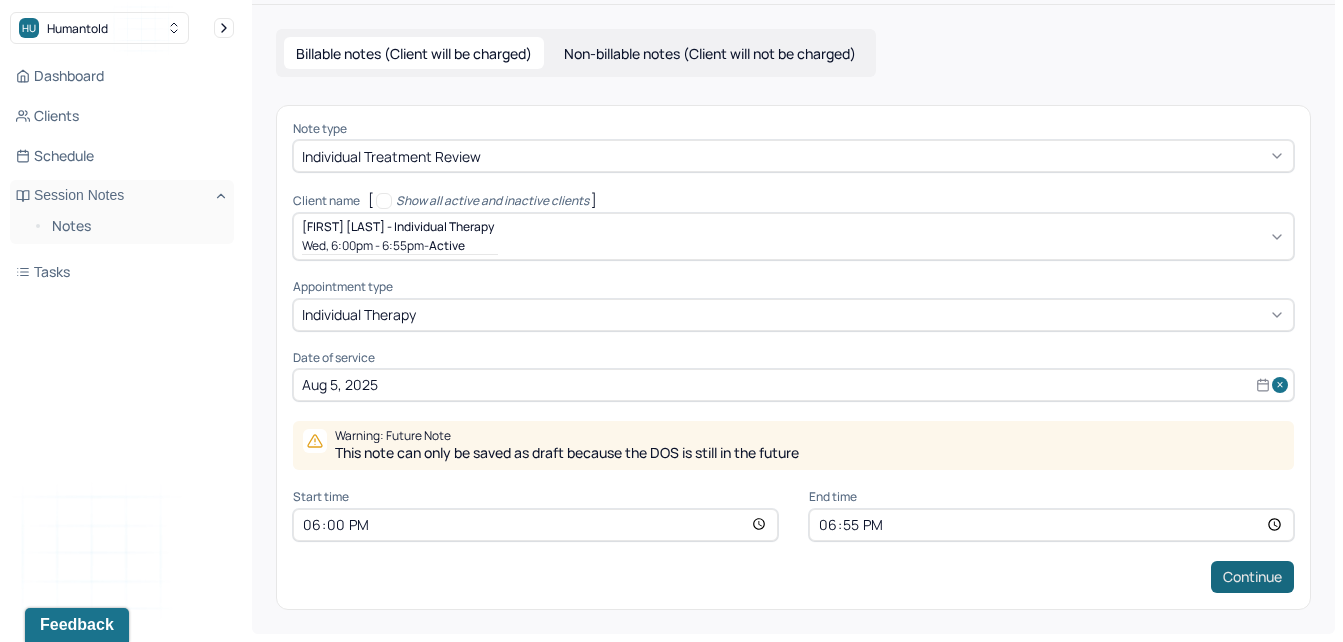 click on "Continue" at bounding box center (1252, 577) 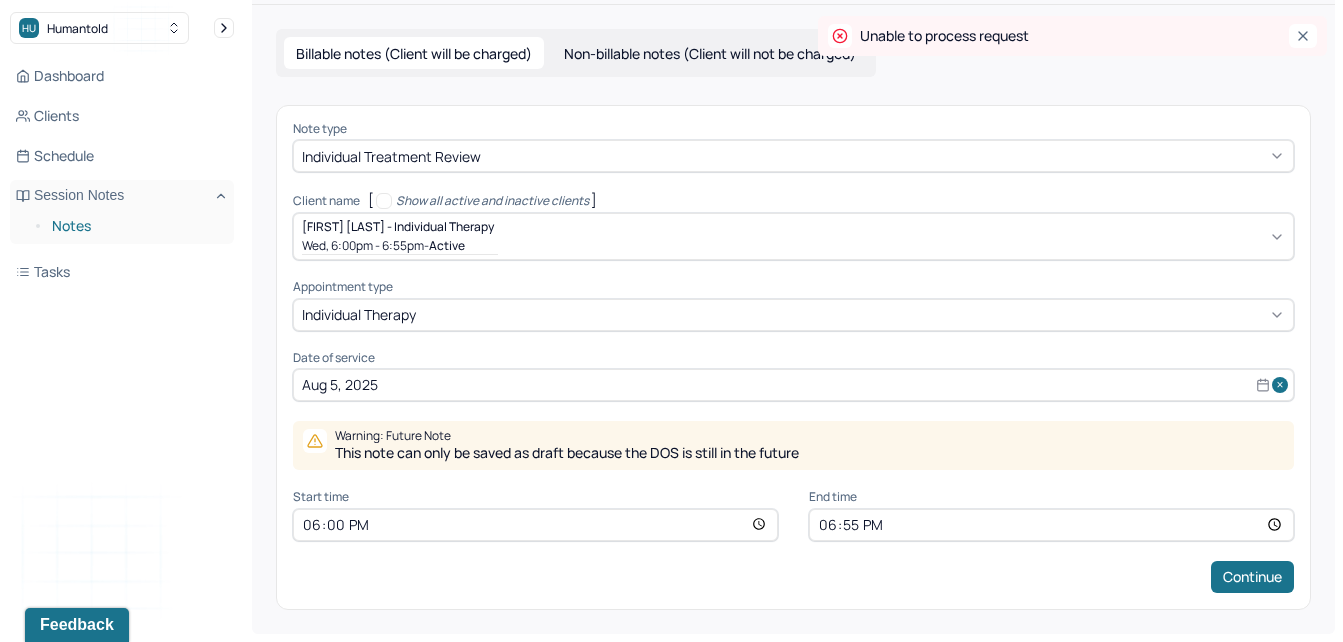 click on "Notes" at bounding box center (135, 226) 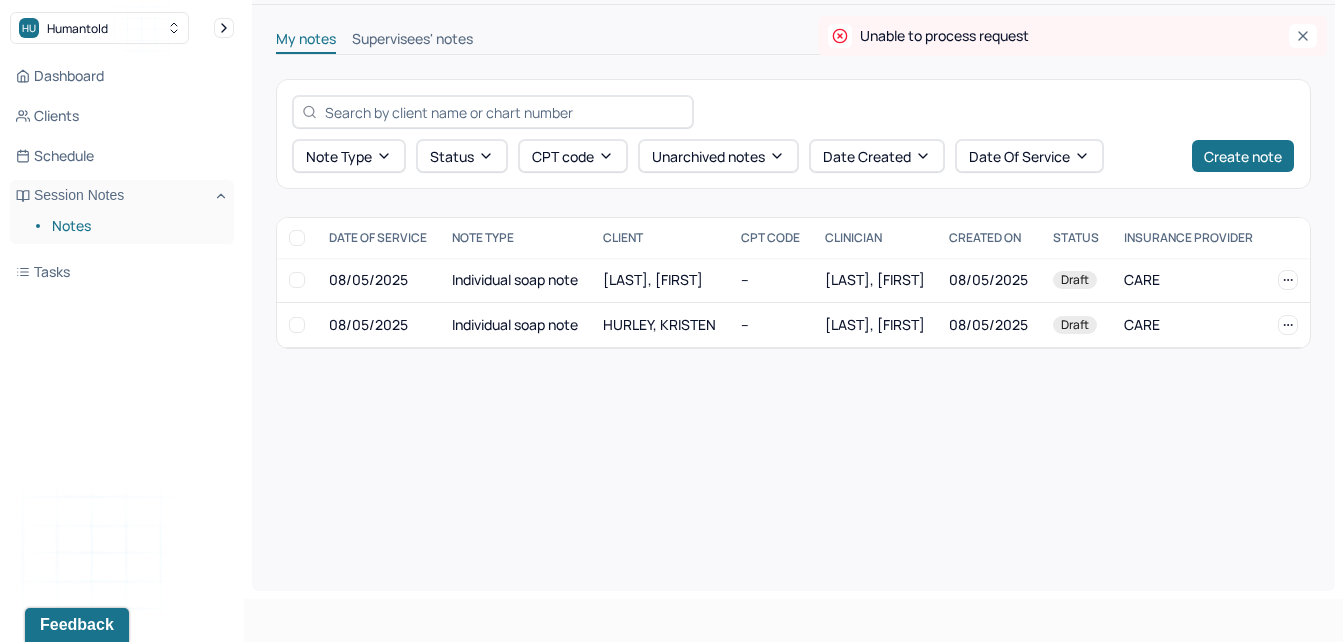 scroll, scrollTop: 0, scrollLeft: 0, axis: both 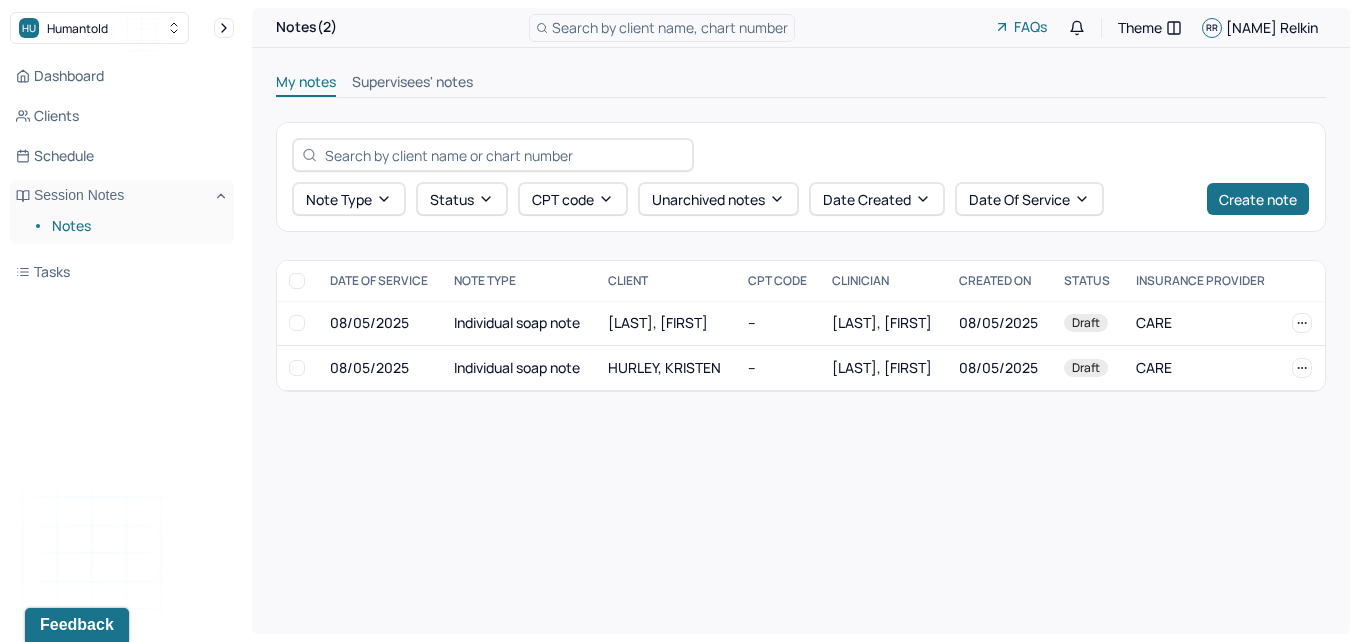 click on "Notes" at bounding box center (135, 226) 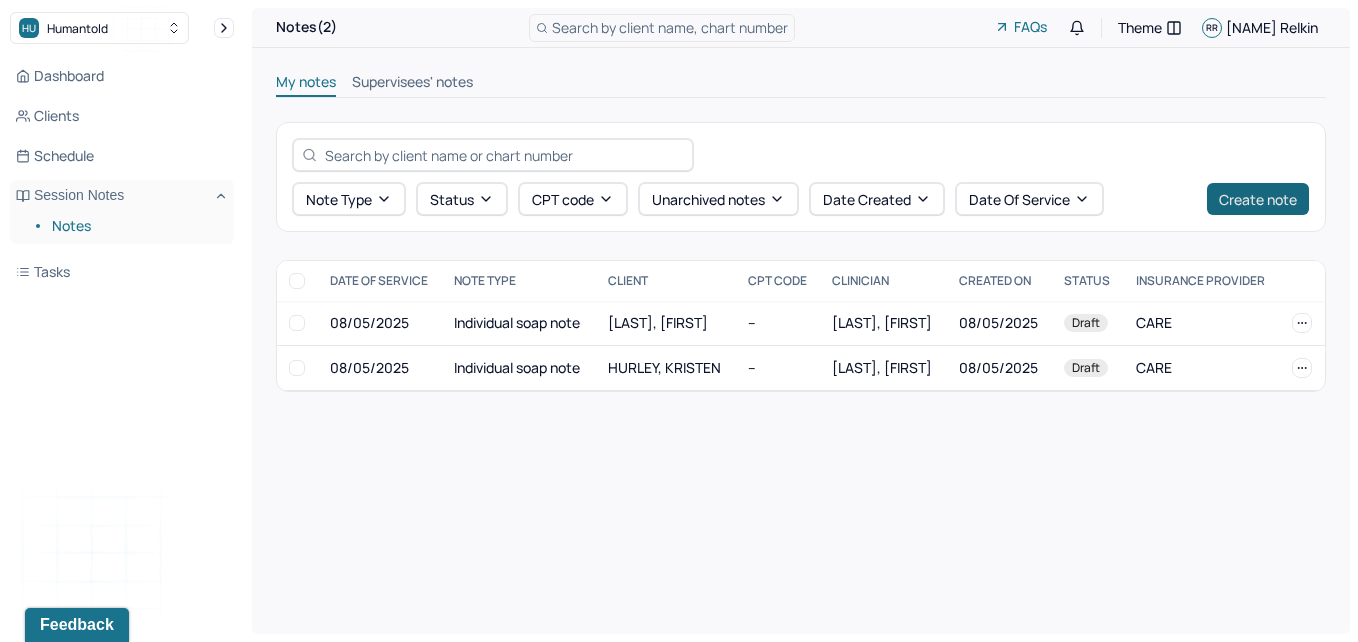 click on "Create note" at bounding box center [1258, 199] 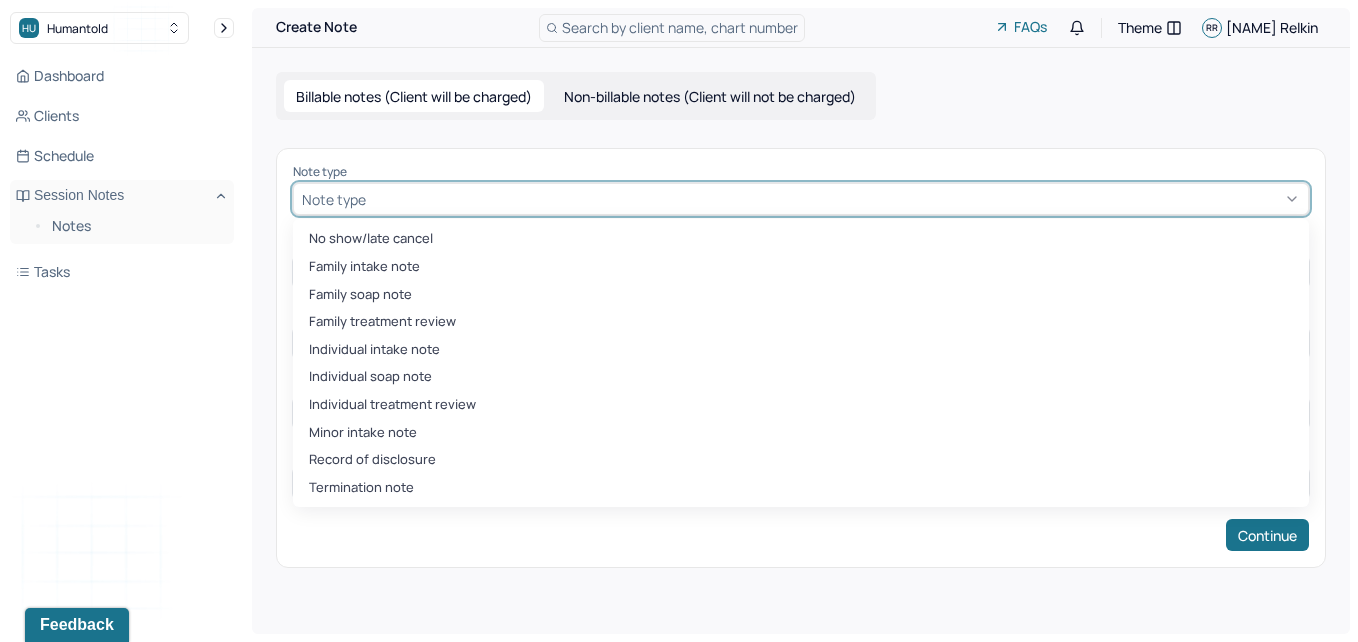 click on "Note type" at bounding box center (334, 199) 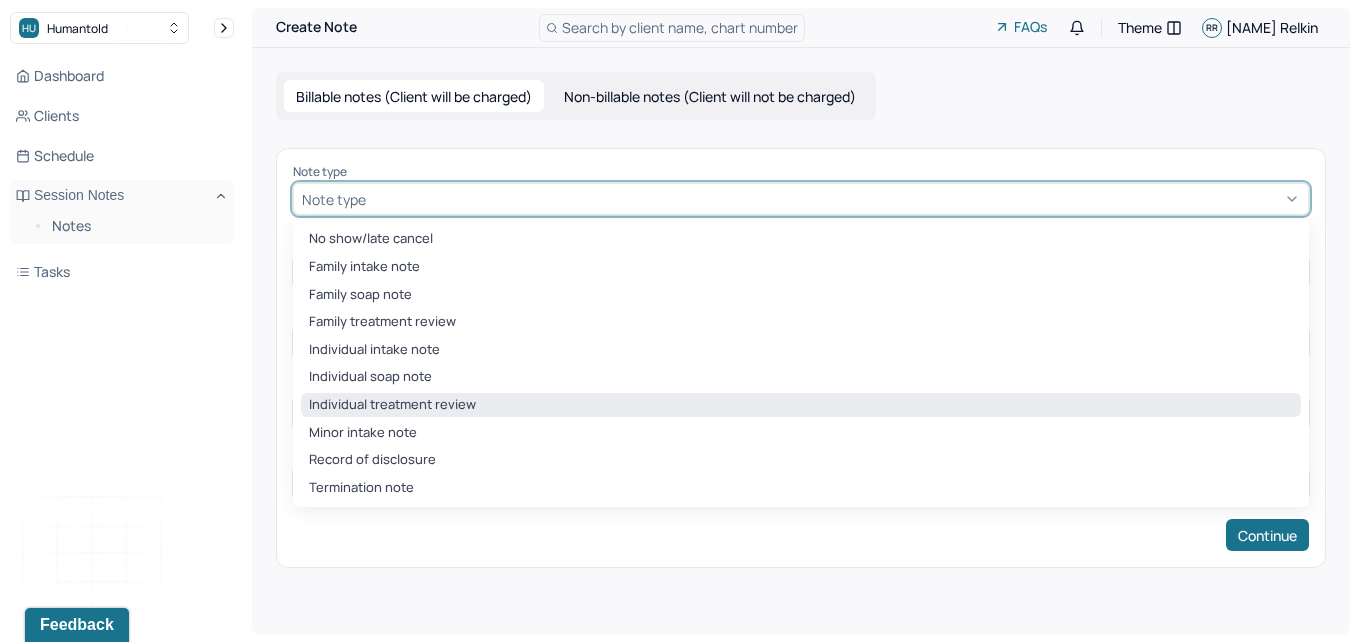 click on "Individual treatment review" at bounding box center [801, 405] 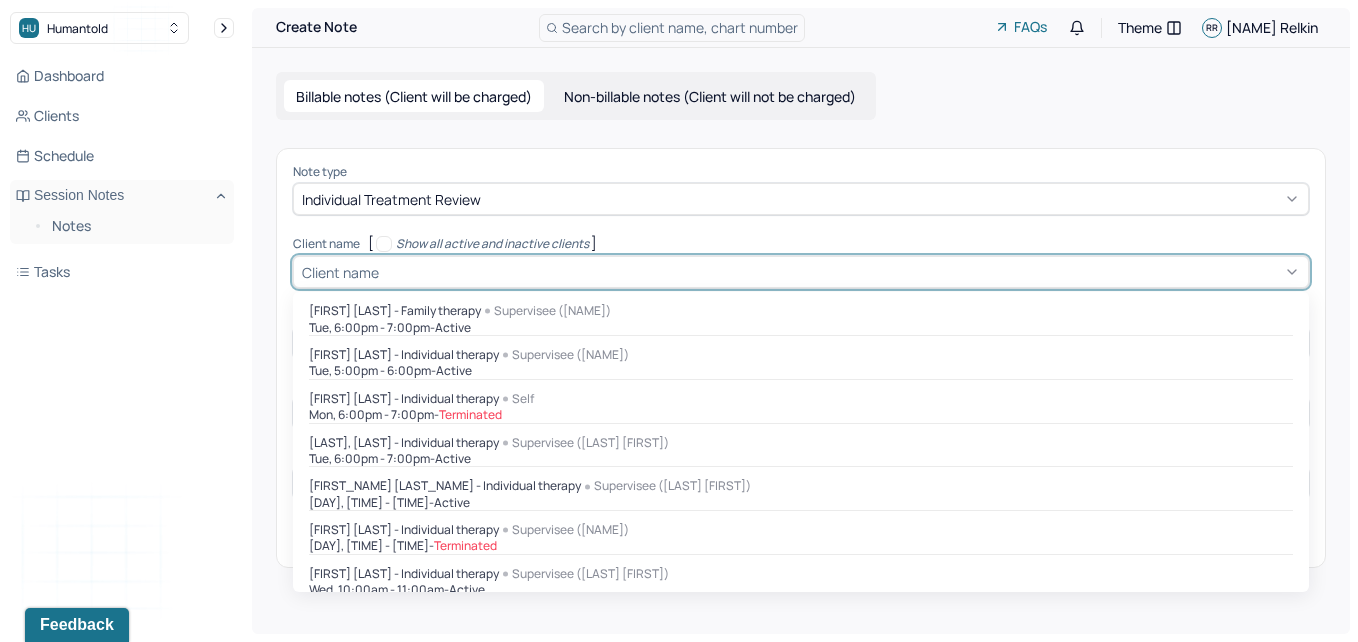 click on "Client name" at bounding box center [340, 272] 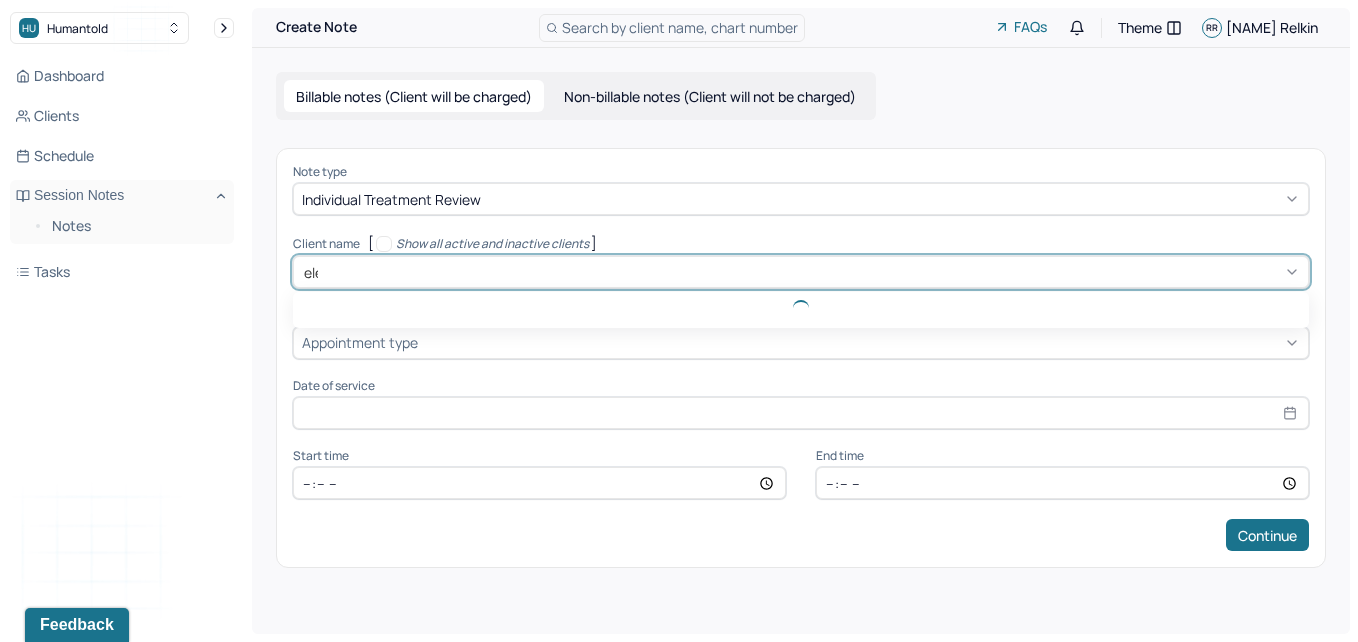 type on "elea" 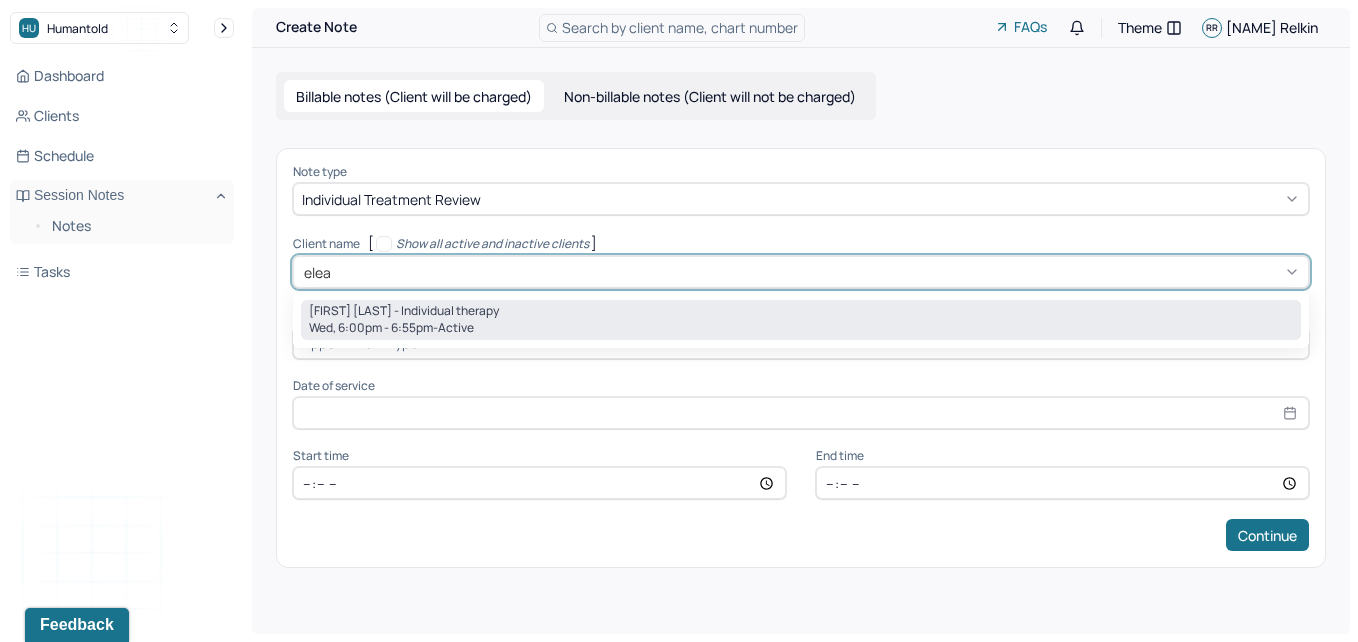click on "[FIRST] [LAST] - Individual therapy" at bounding box center [404, 311] 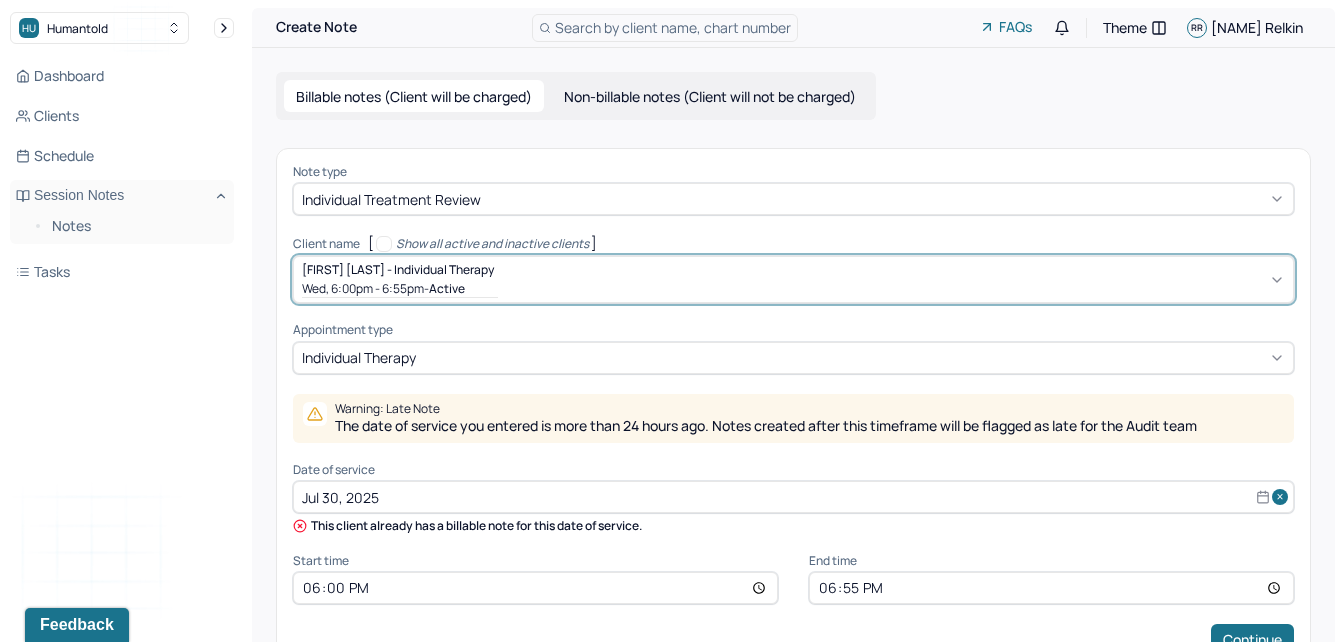 select on "6" 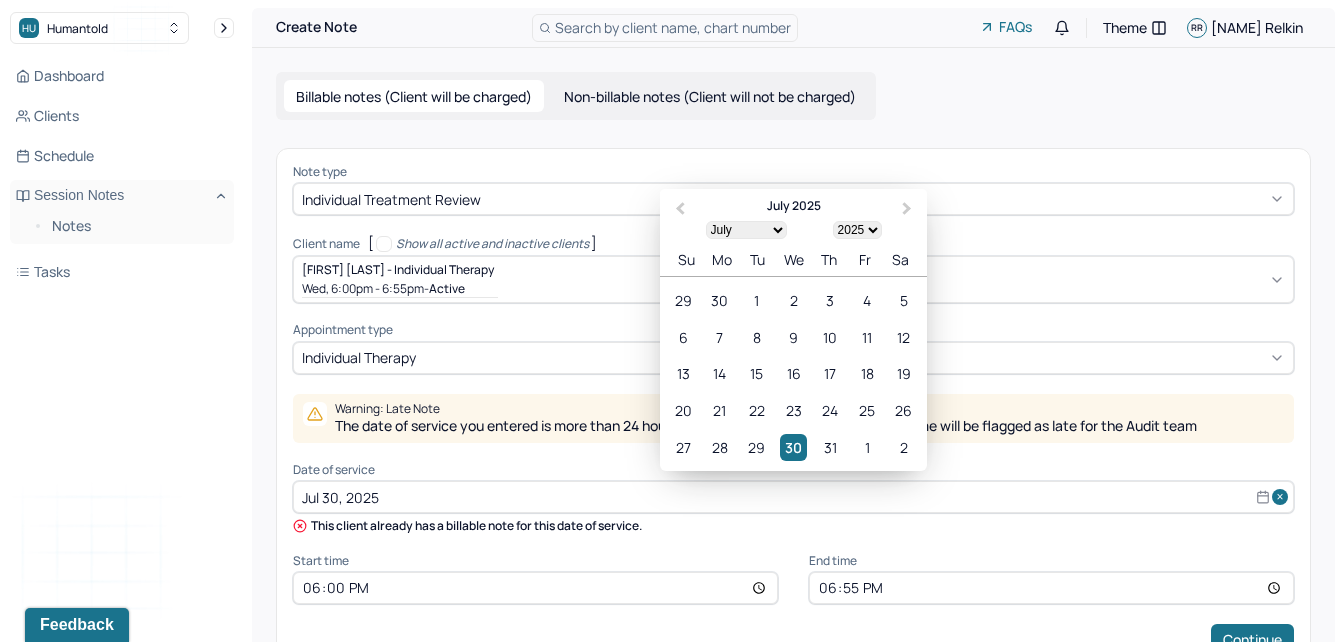 click on "Jul 30, 2025" at bounding box center (793, 497) 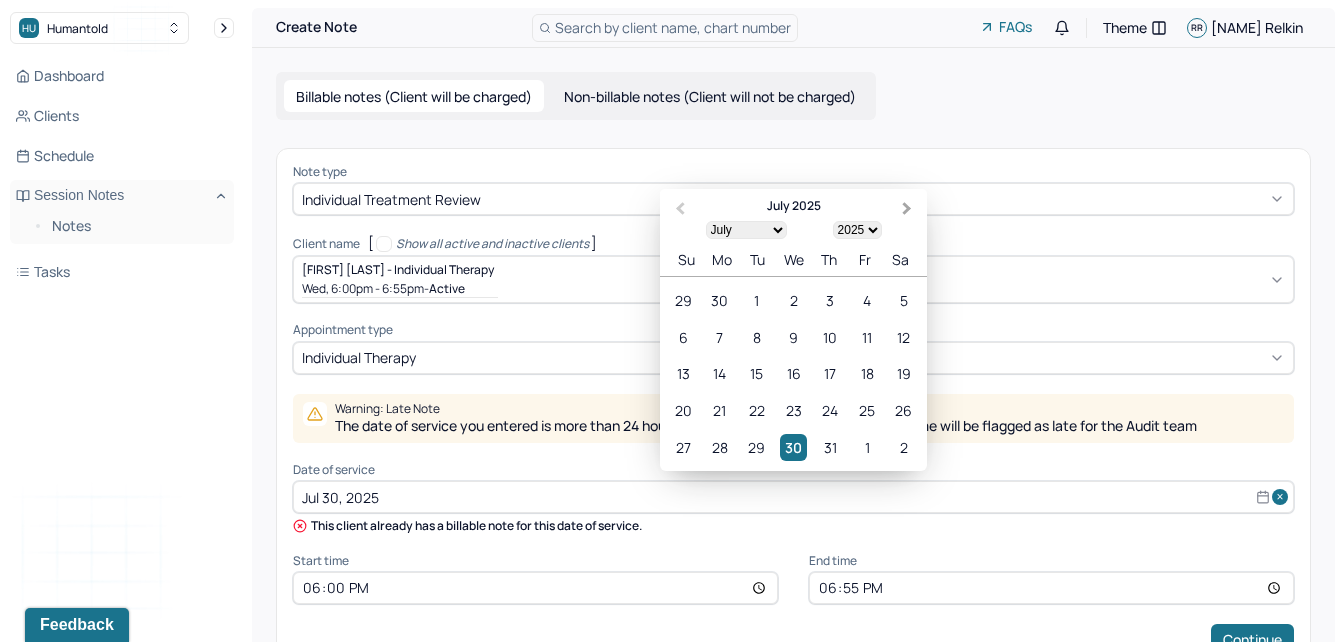 click on "Next Month" at bounding box center [907, 209] 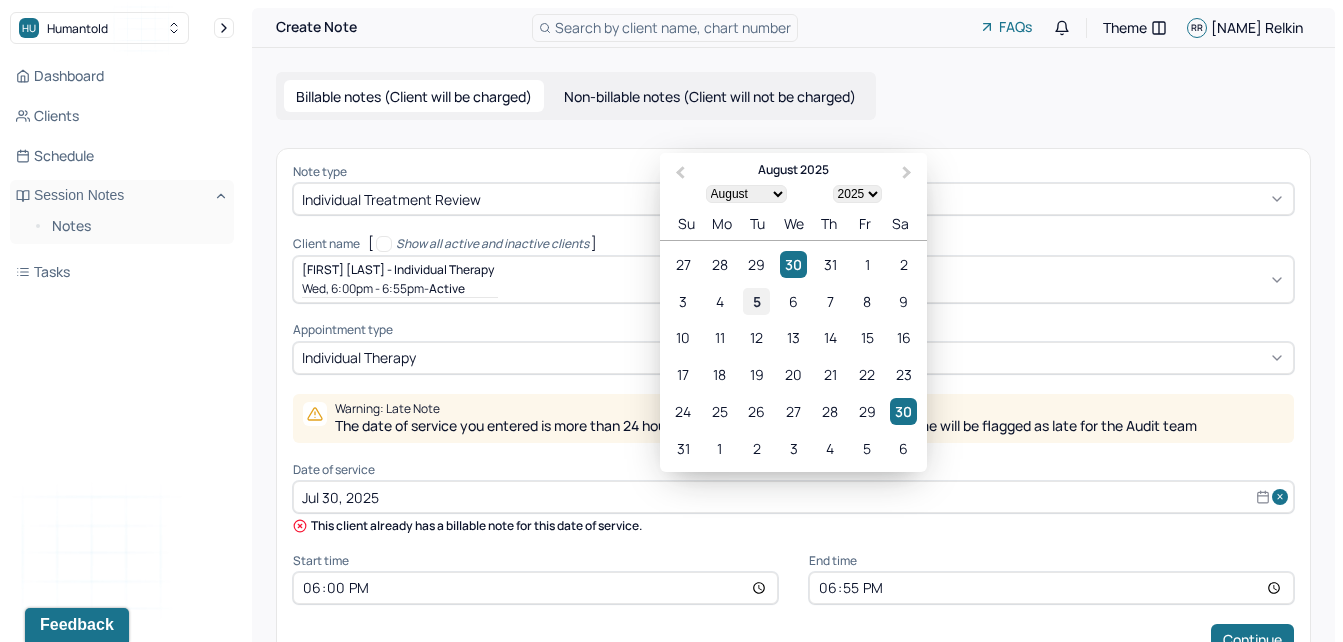 click on "5" at bounding box center [756, 301] 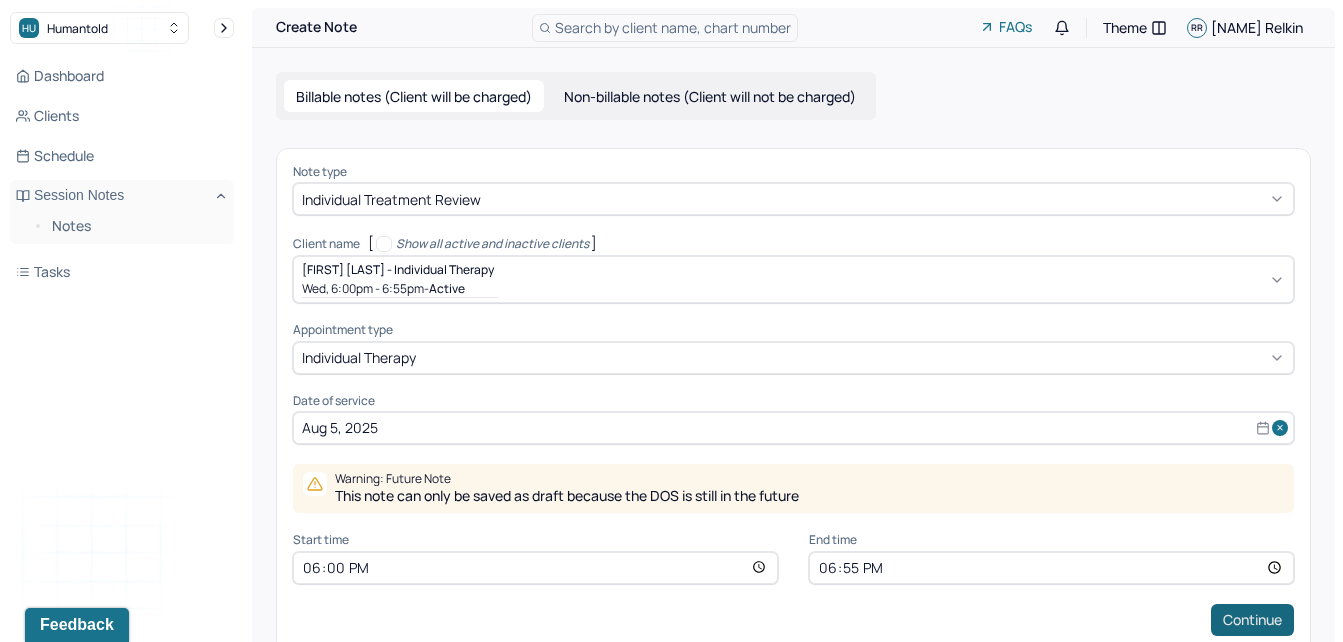 click on "Continue" at bounding box center (1252, 620) 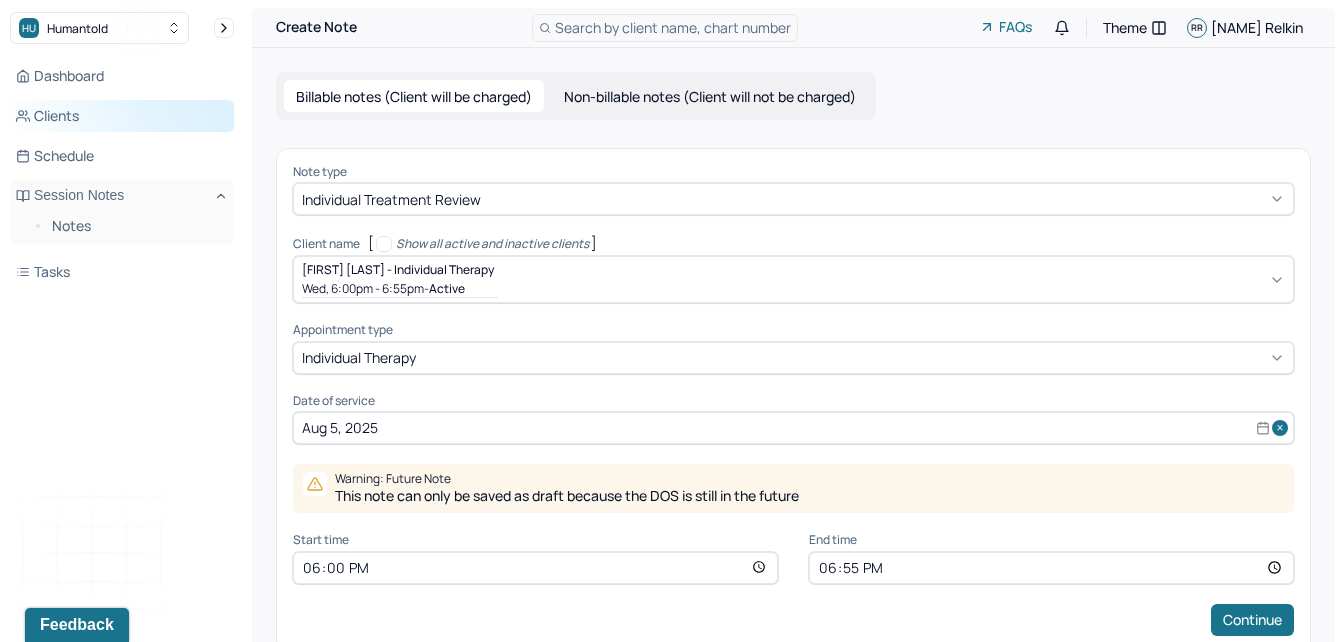 click on "Clients" at bounding box center (122, 116) 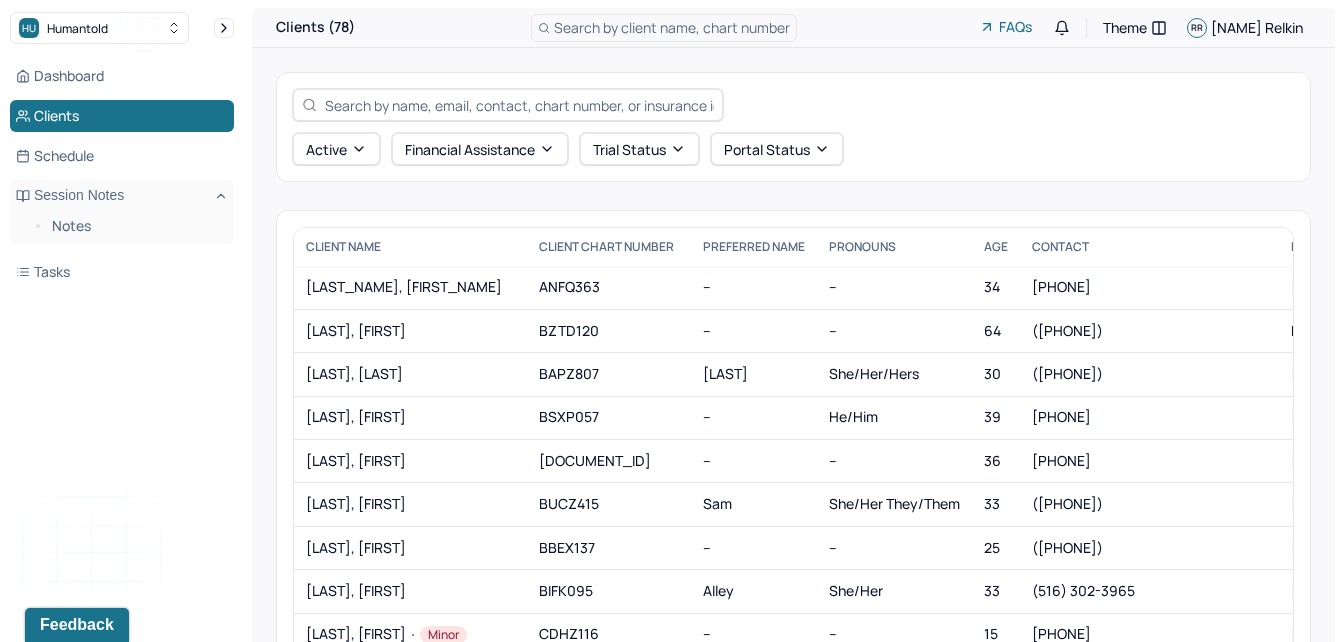 click at bounding box center (519, 105) 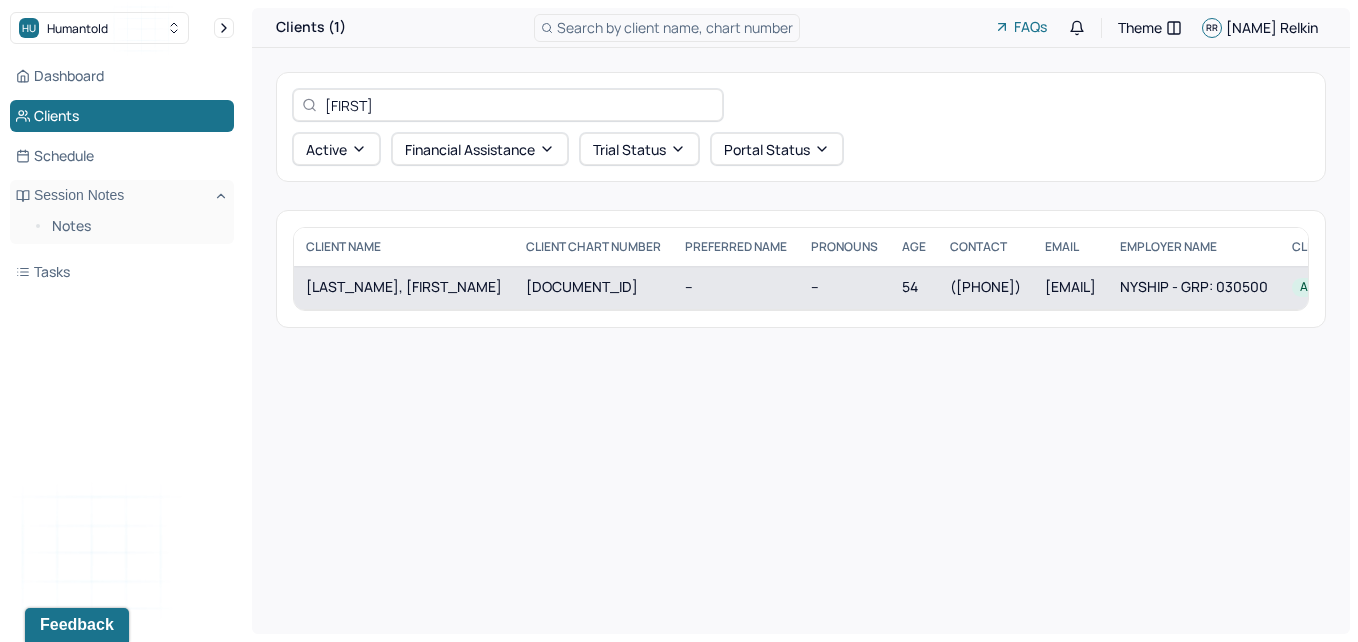 type on "[FIRST]" 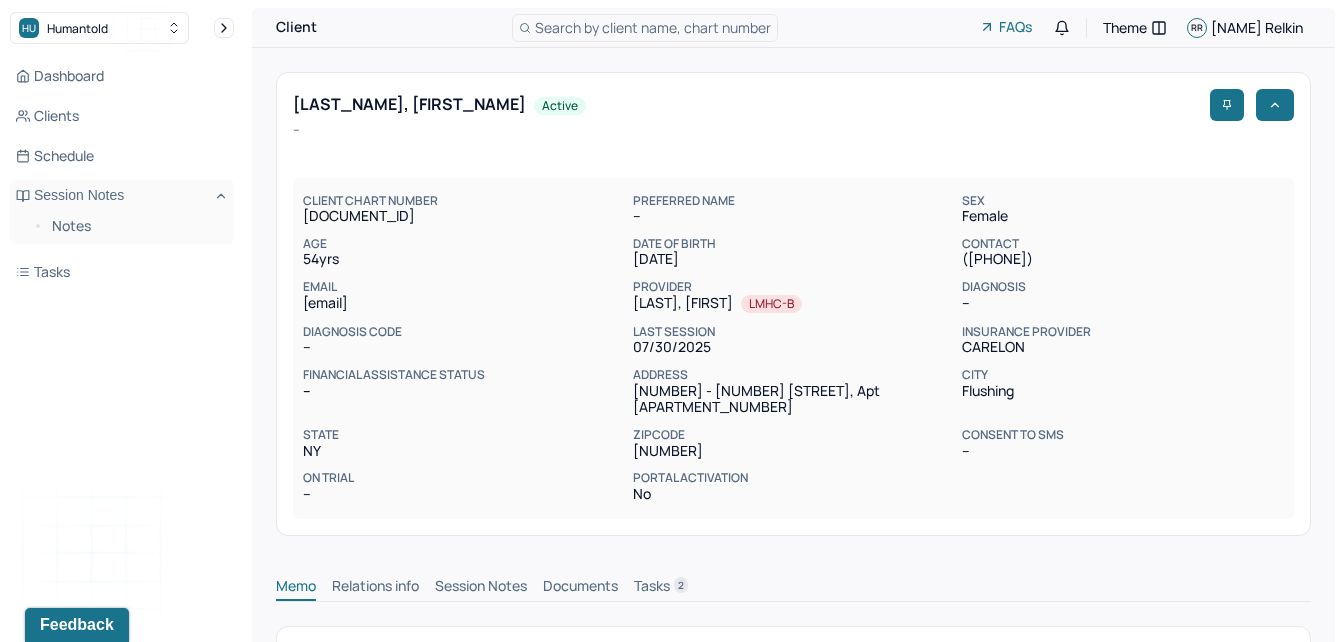scroll, scrollTop: 294, scrollLeft: 0, axis: vertical 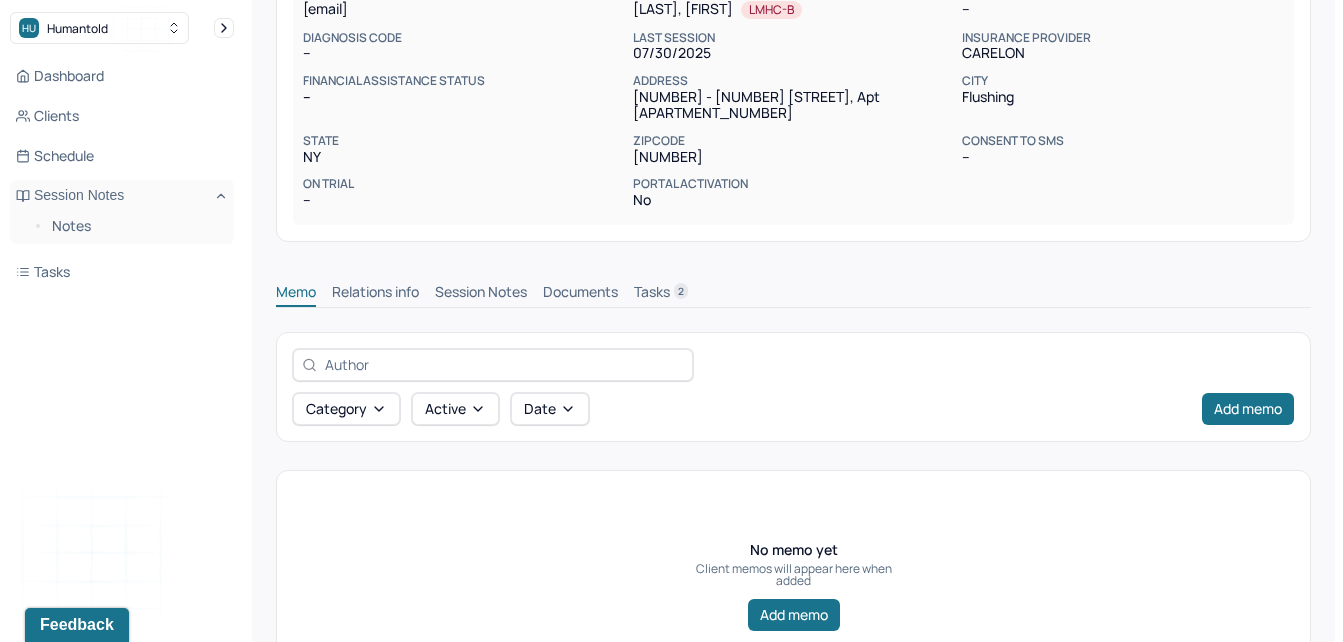 click on "Session Notes" at bounding box center [481, 294] 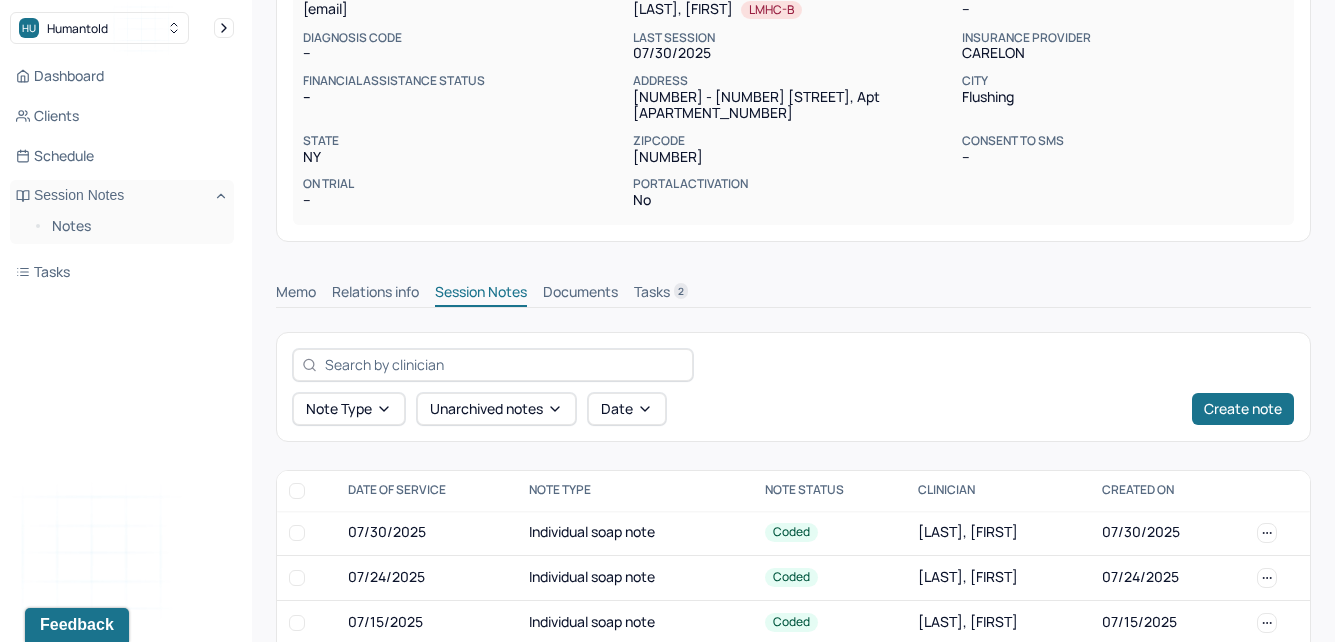 scroll, scrollTop: 650, scrollLeft: 0, axis: vertical 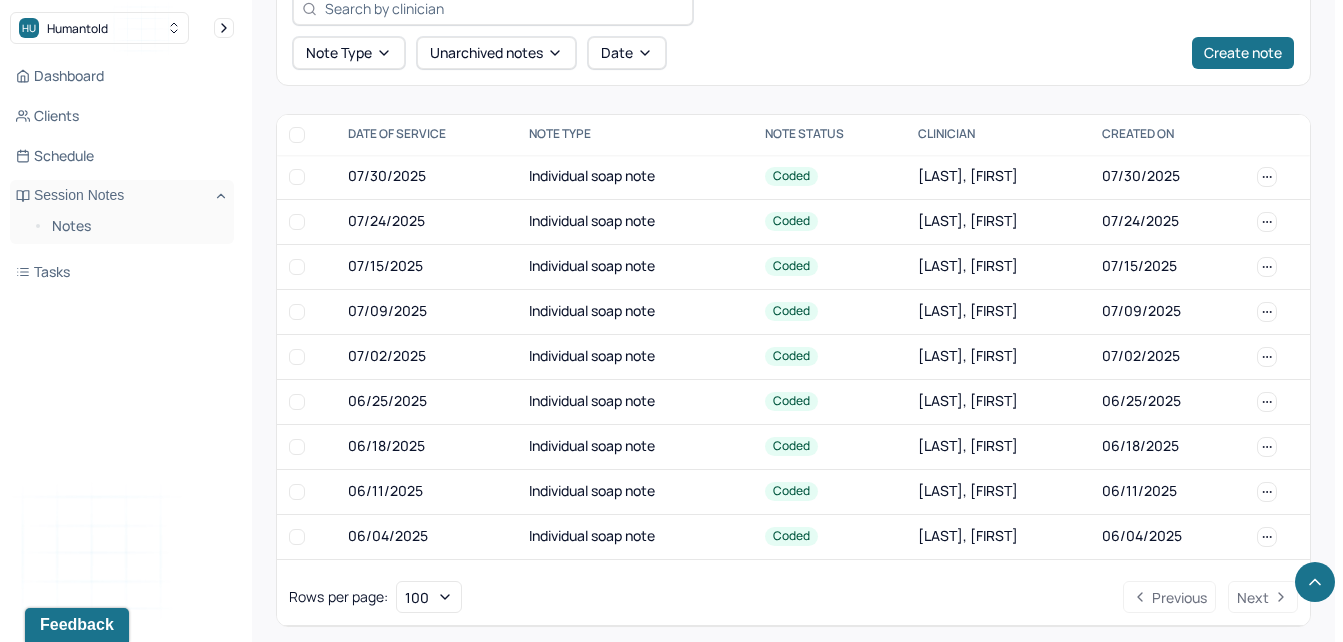 click on "Dashboard Clients Schedule Session Notes Notes Tasks" at bounding box center (122, 174) 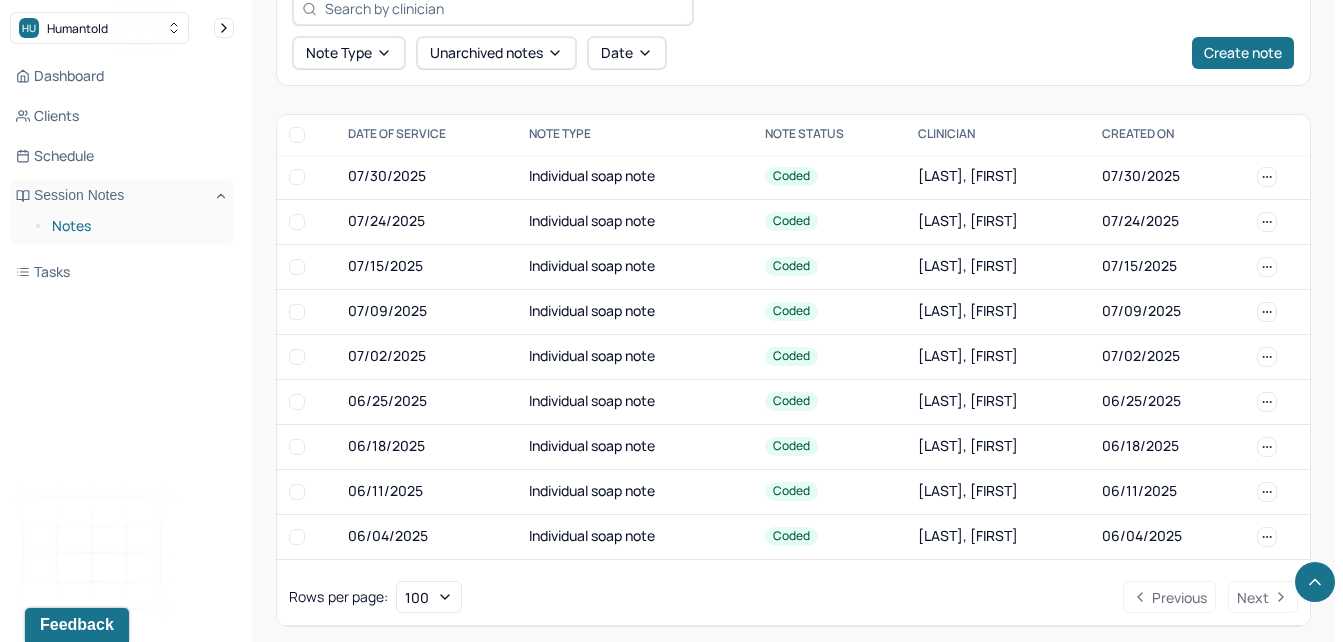 click on "Notes" at bounding box center (135, 226) 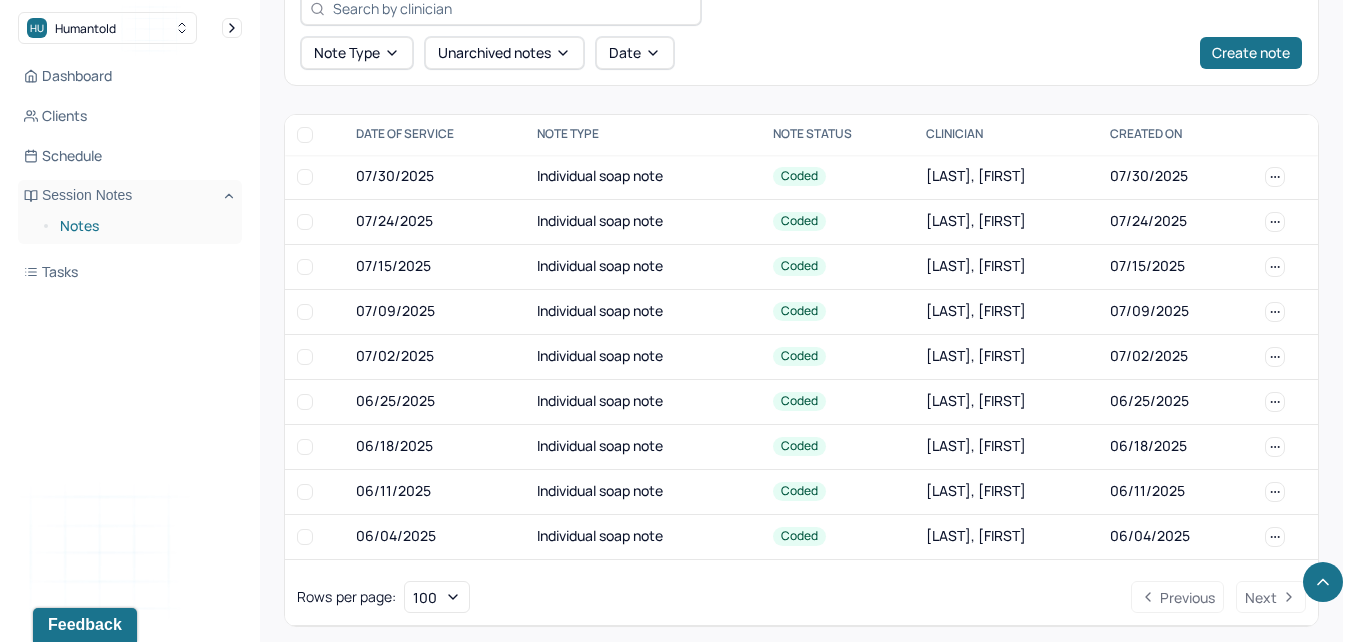 scroll, scrollTop: 0, scrollLeft: 0, axis: both 